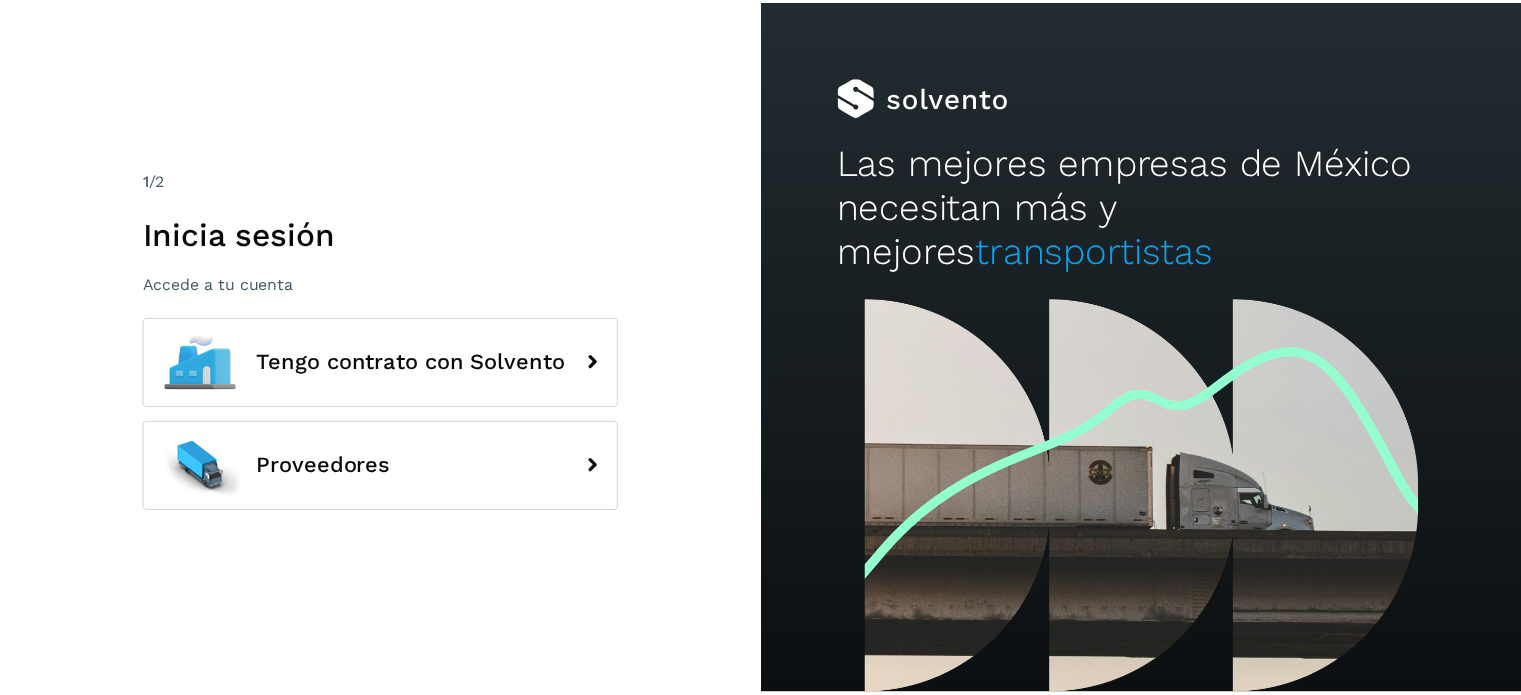 scroll, scrollTop: 0, scrollLeft: 0, axis: both 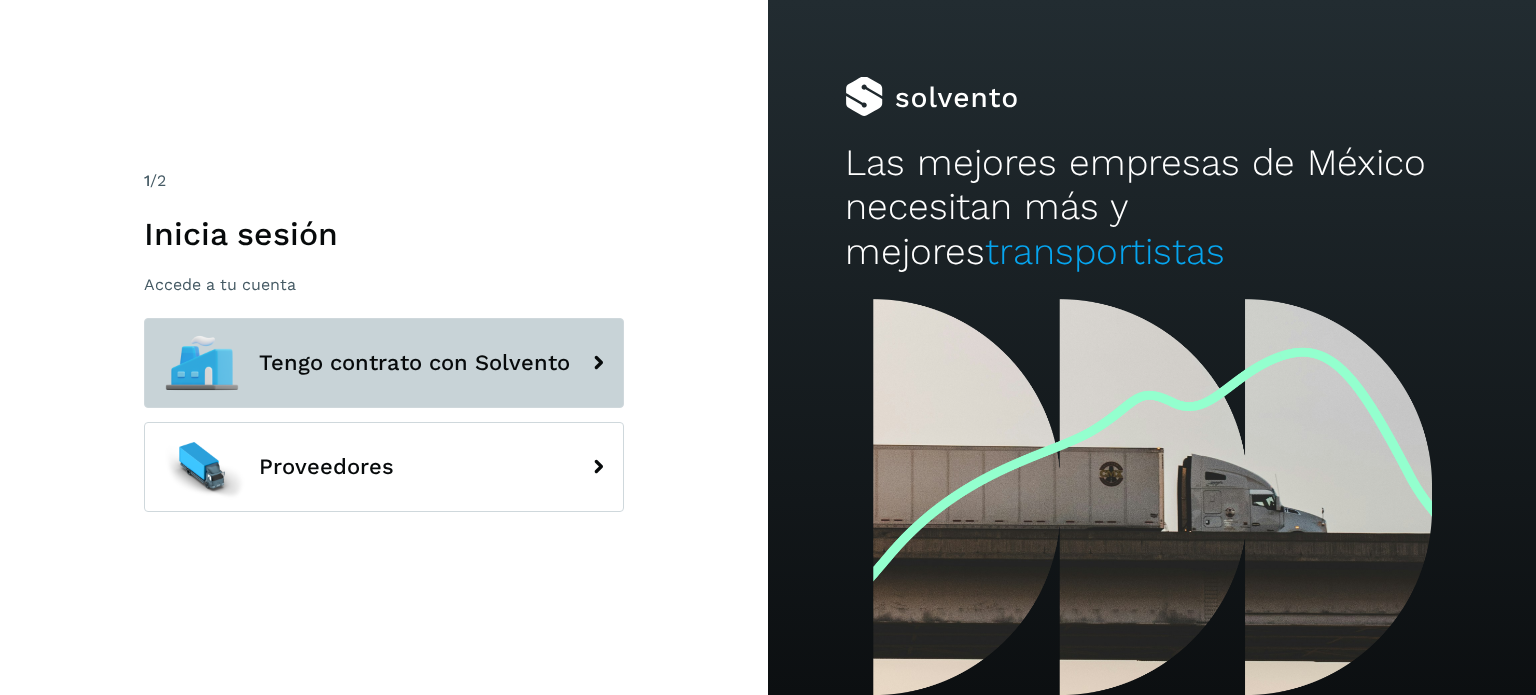 click on "Tengo contrato con Solvento" 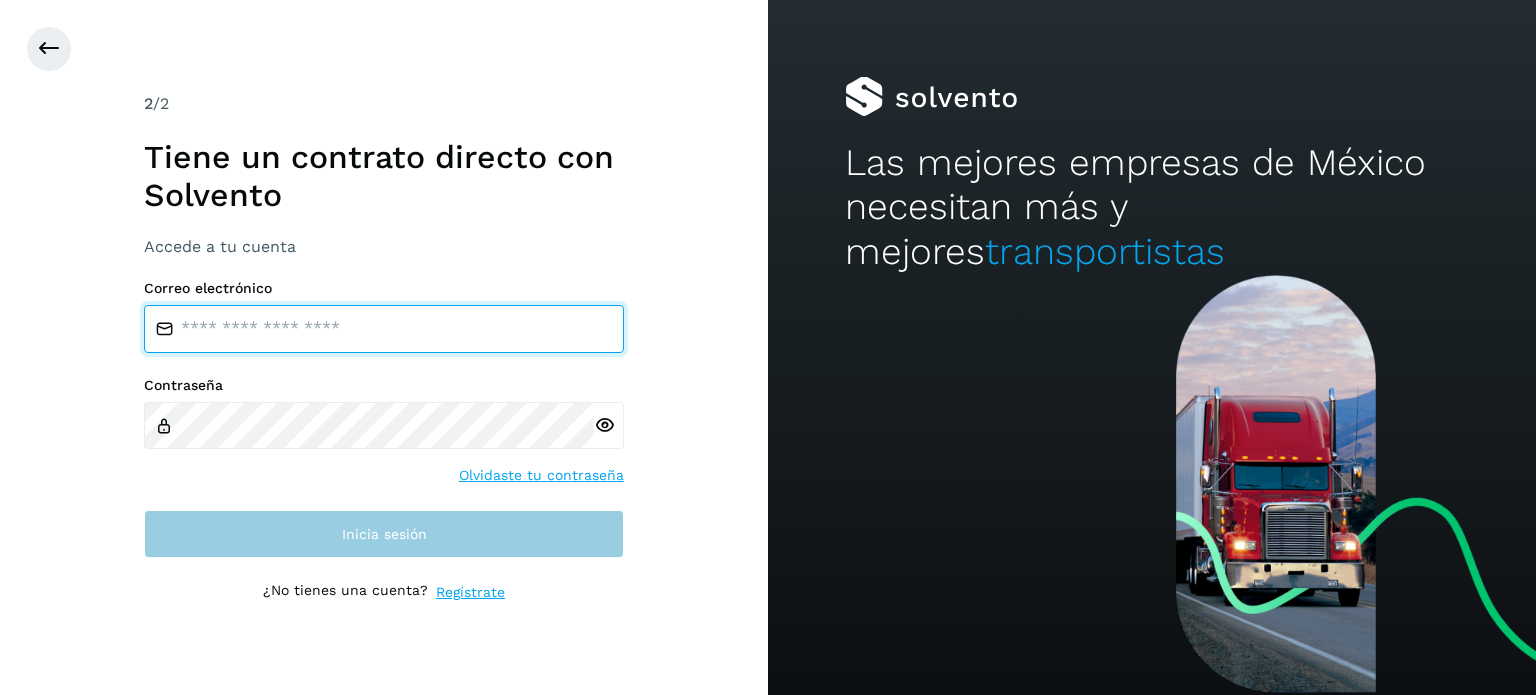 type on "**********" 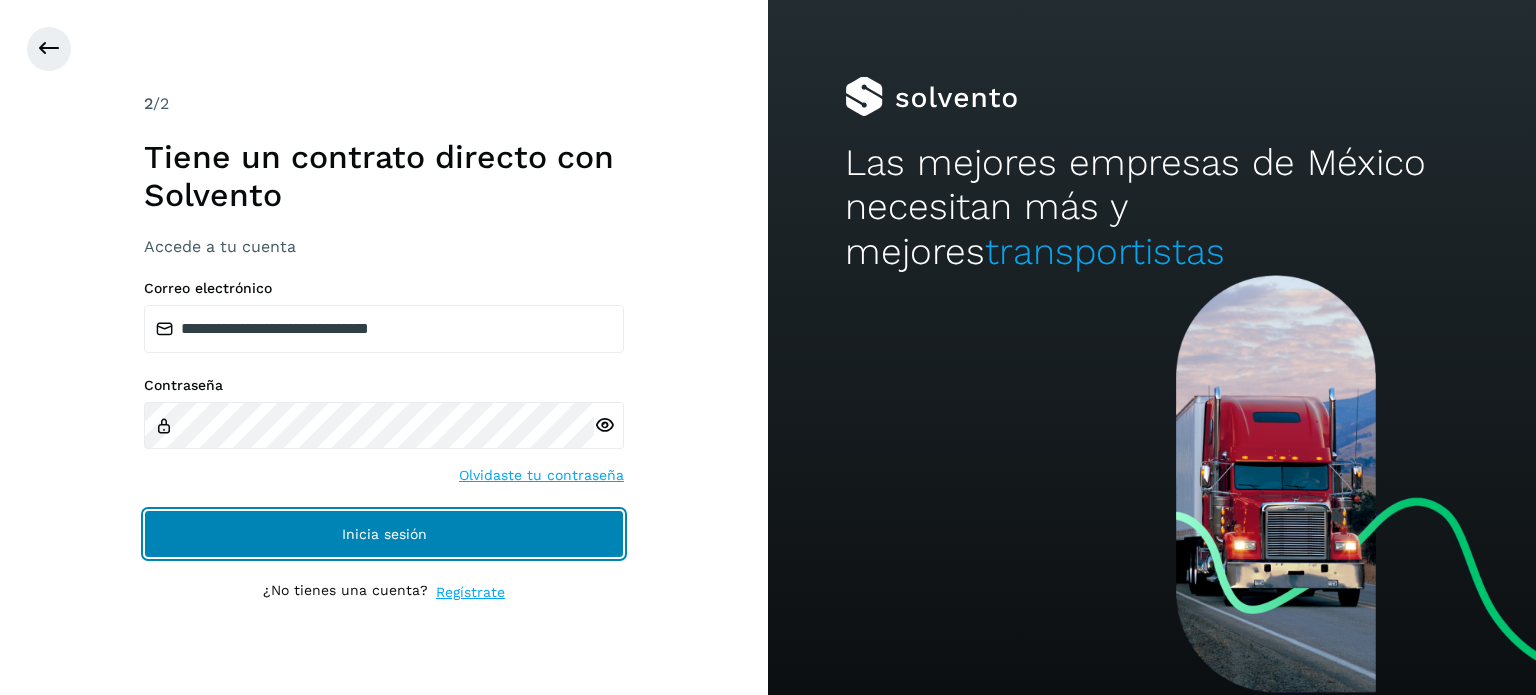 click on "Inicia sesión" 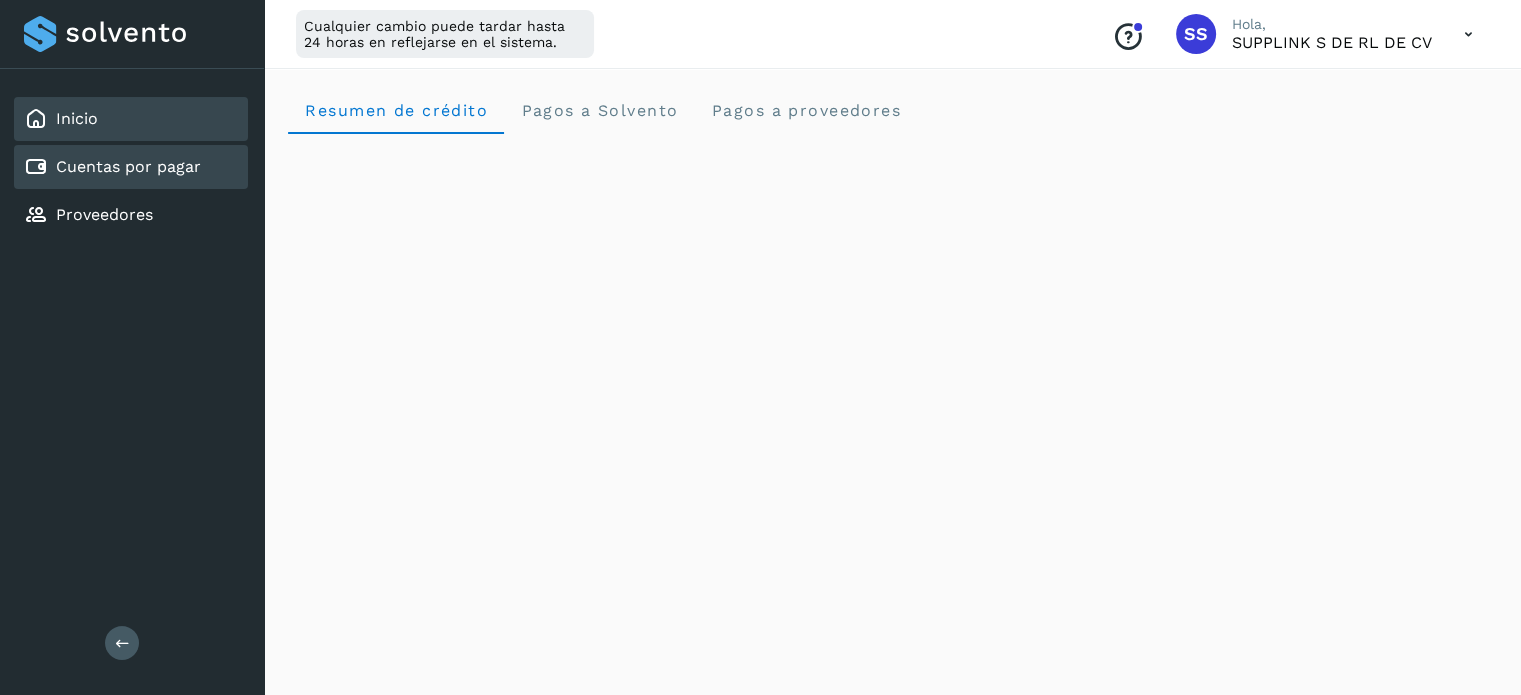click on "Cuentas por pagar" at bounding box center (128, 166) 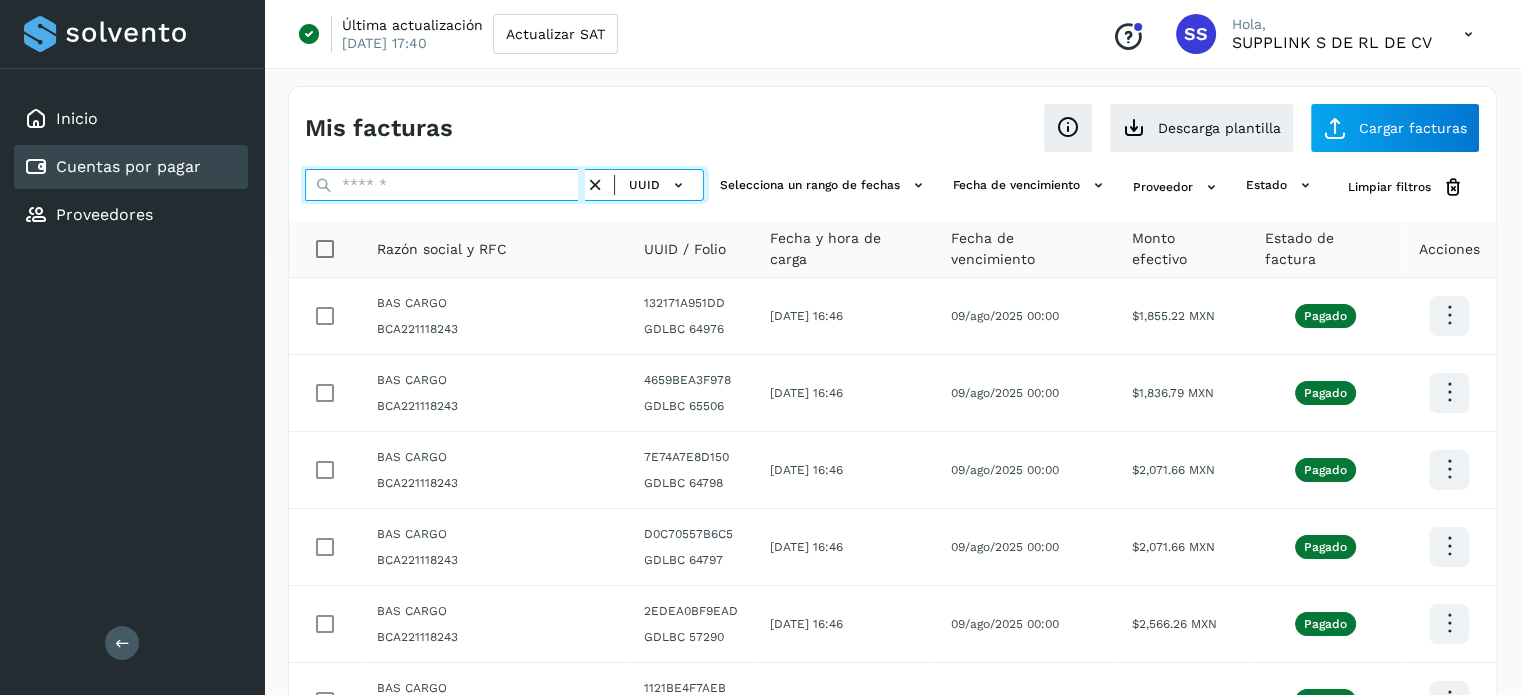 click at bounding box center [445, 185] 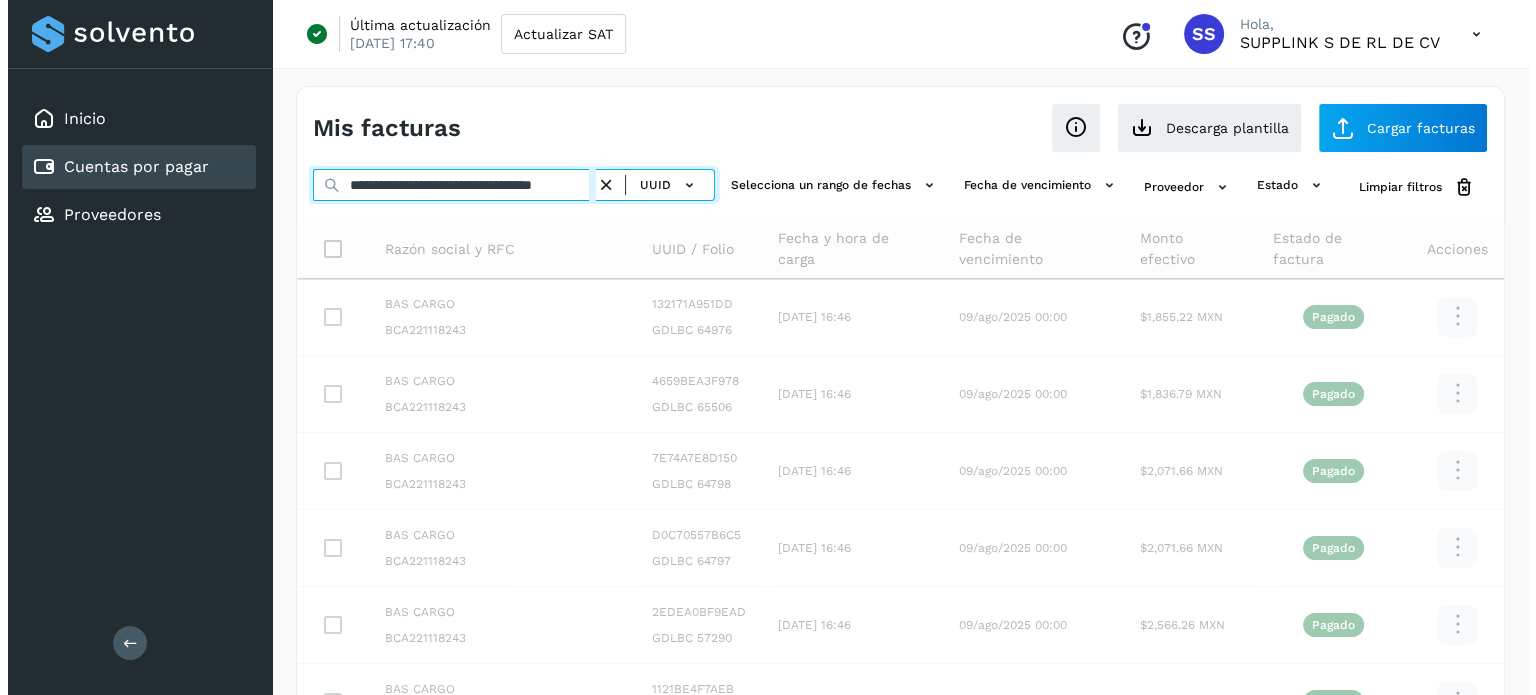scroll, scrollTop: 0, scrollLeft: 46, axis: horizontal 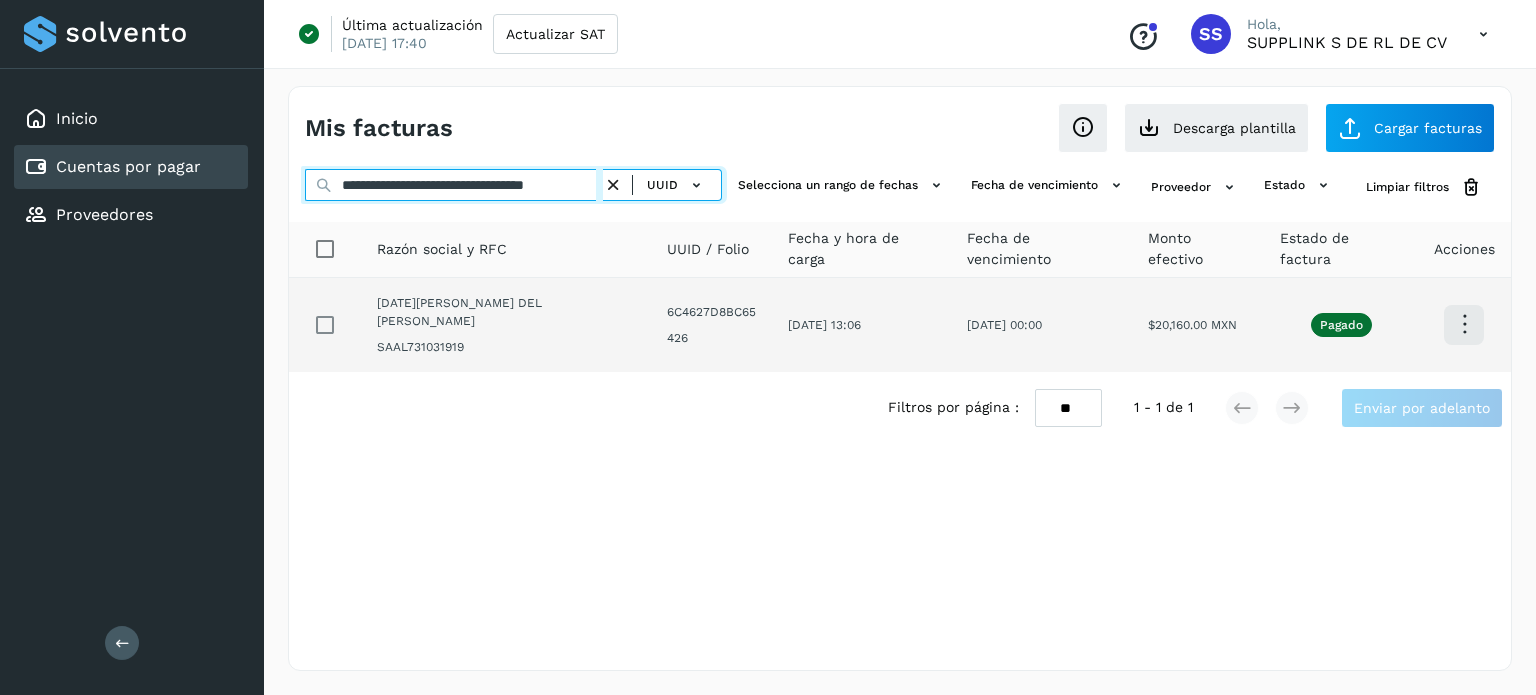 type on "**********" 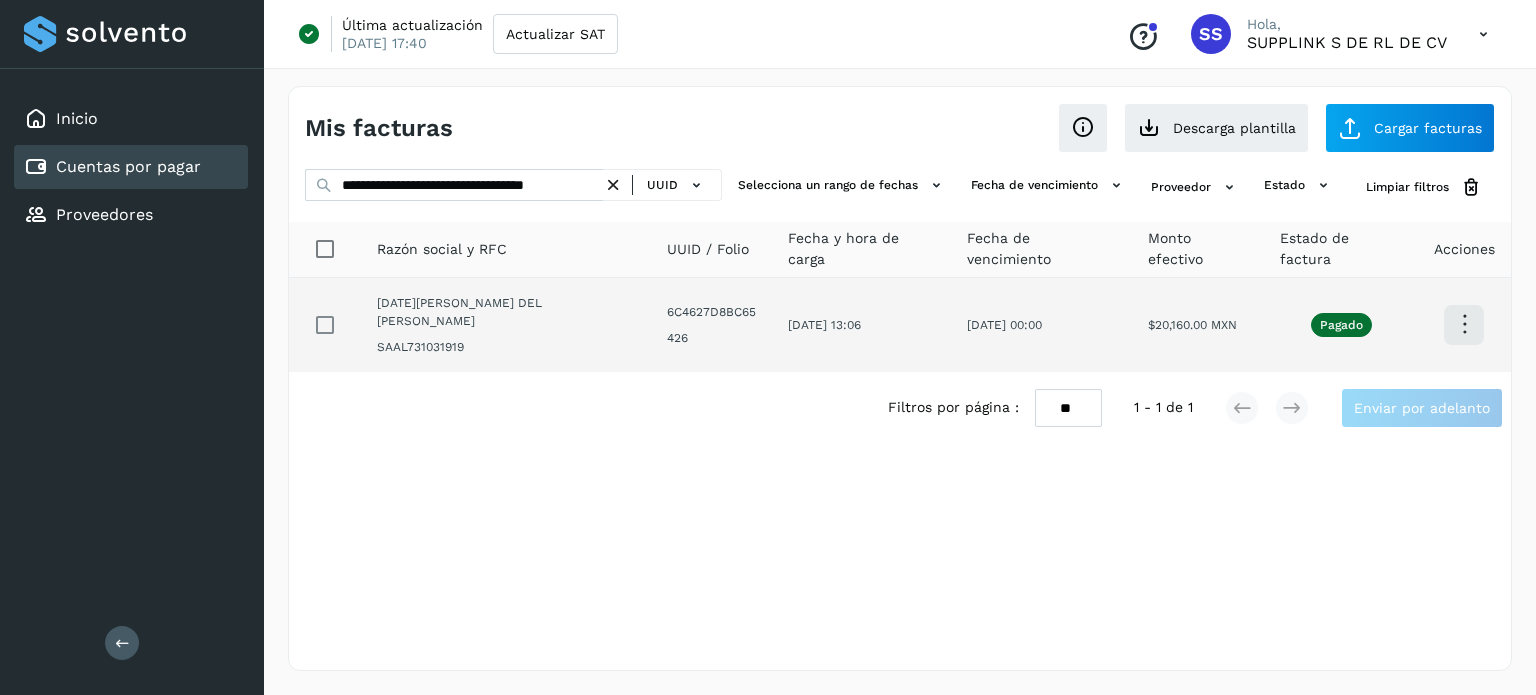 scroll, scrollTop: 0, scrollLeft: 0, axis: both 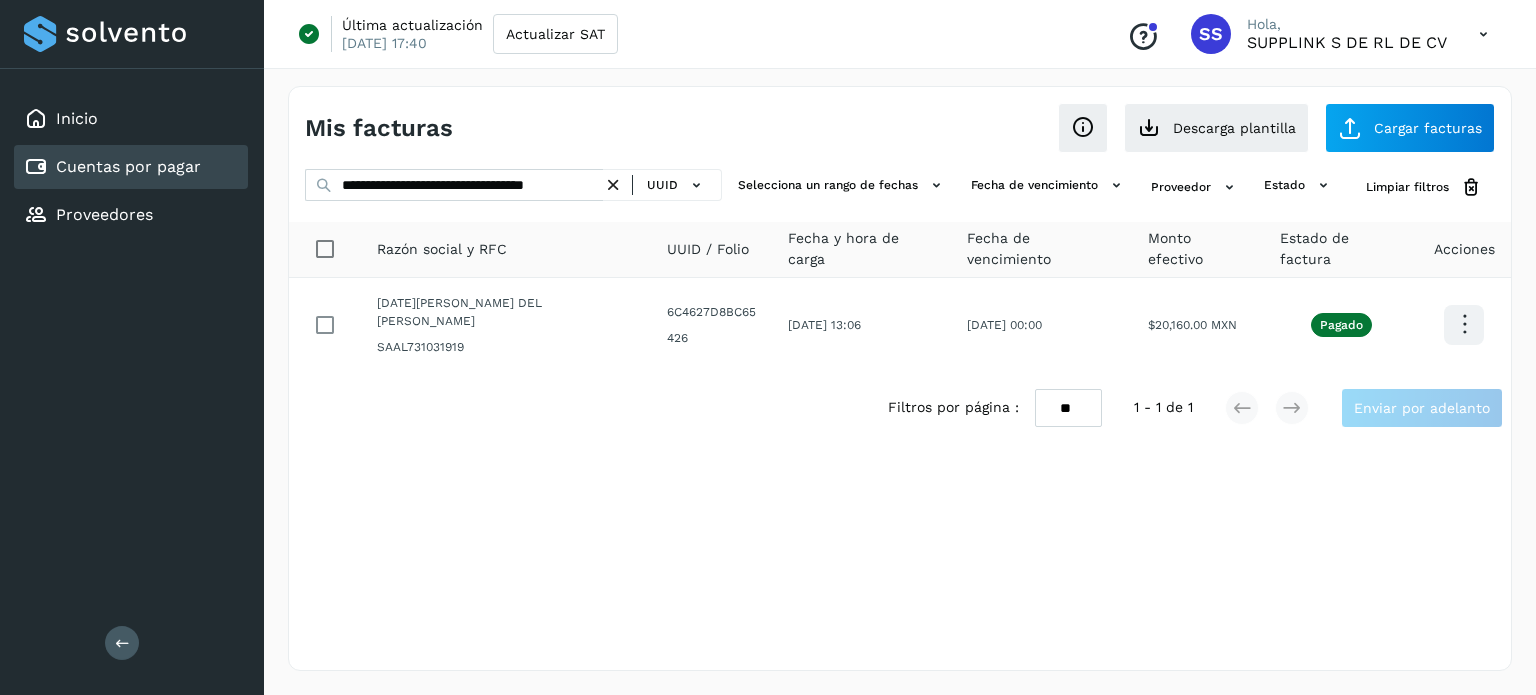 click at bounding box center (613, 185) 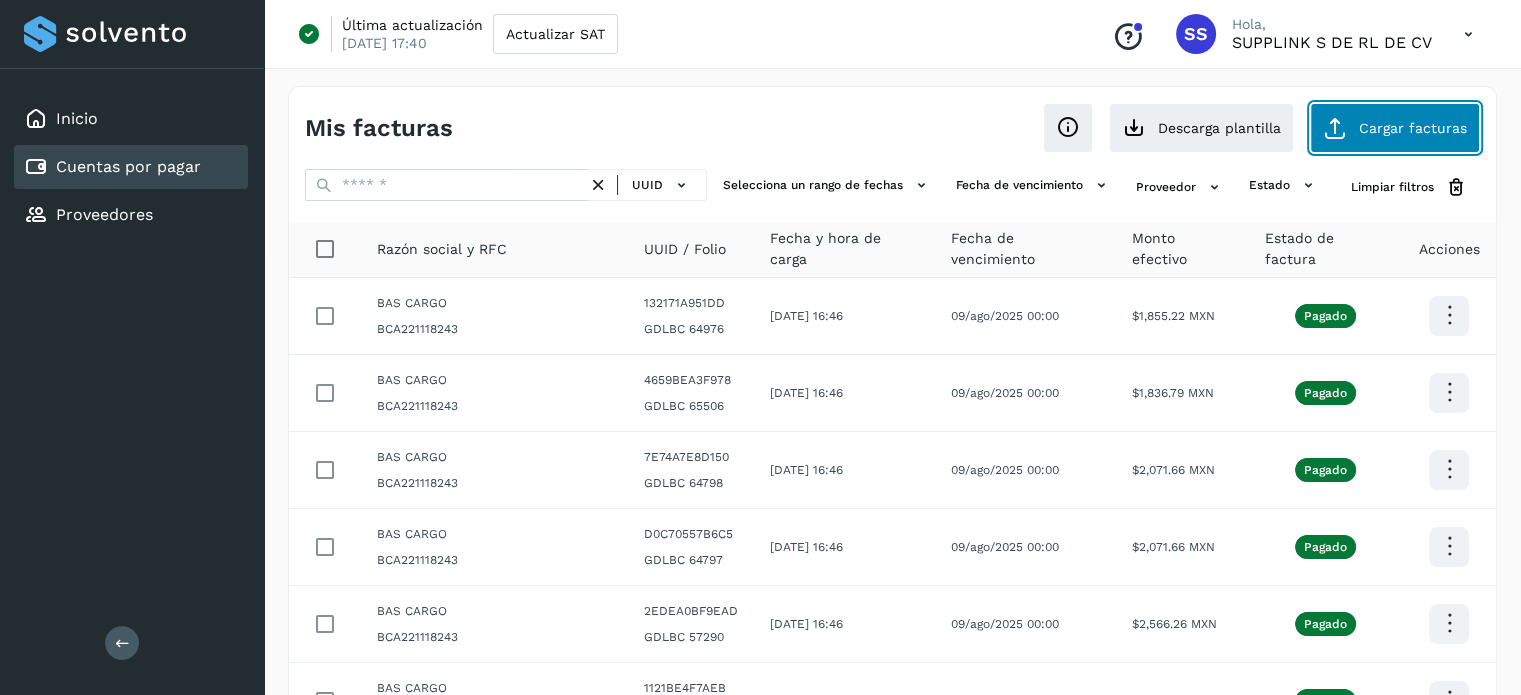 click on "Cargar facturas" 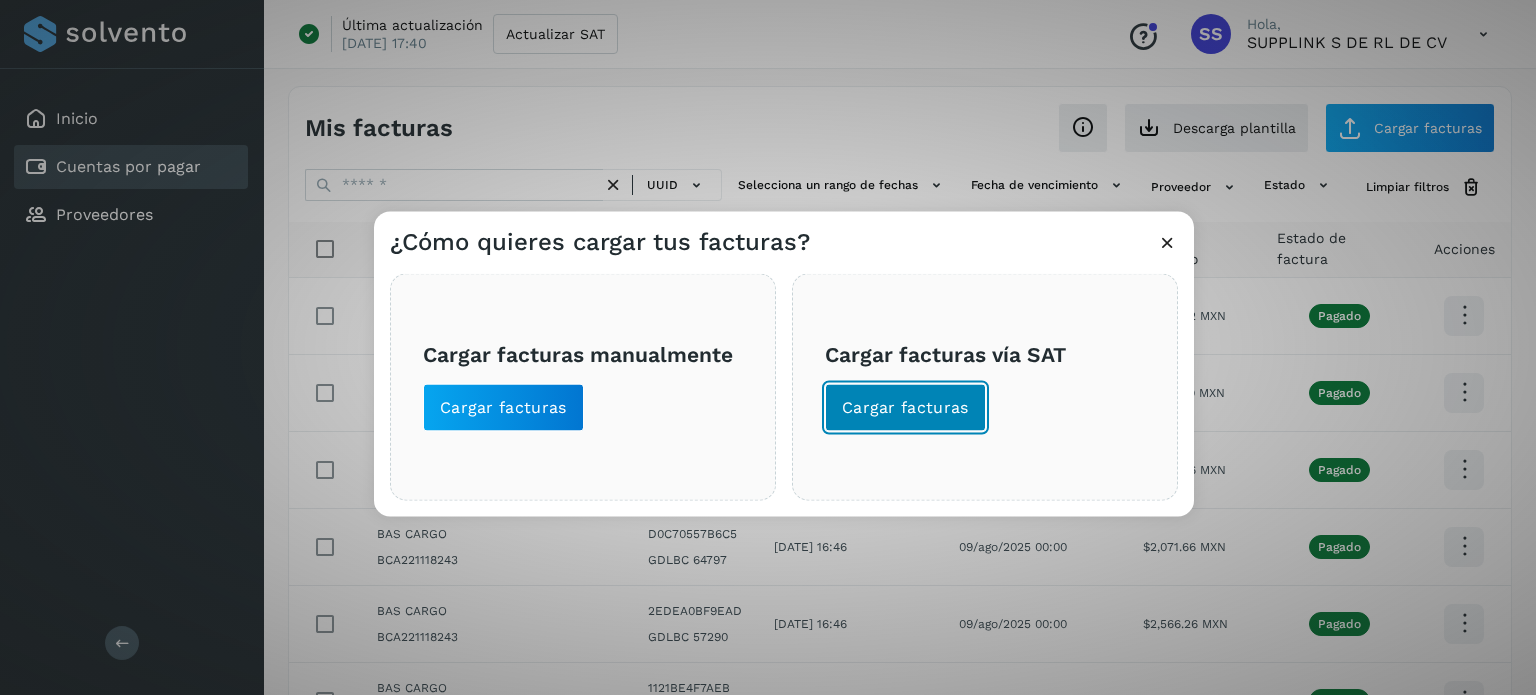 click on "Cargar facturas" at bounding box center [905, 407] 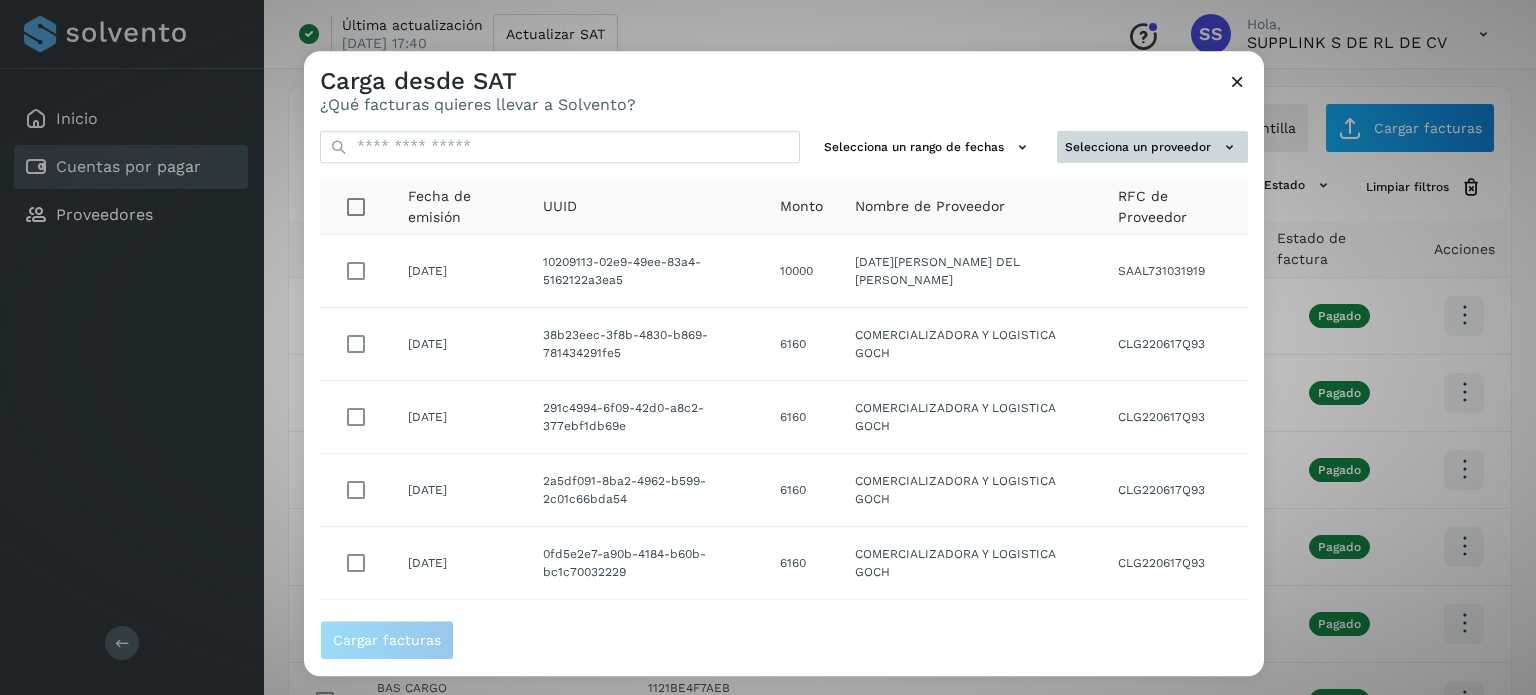 click on "Selecciona un proveedor" at bounding box center [1152, 147] 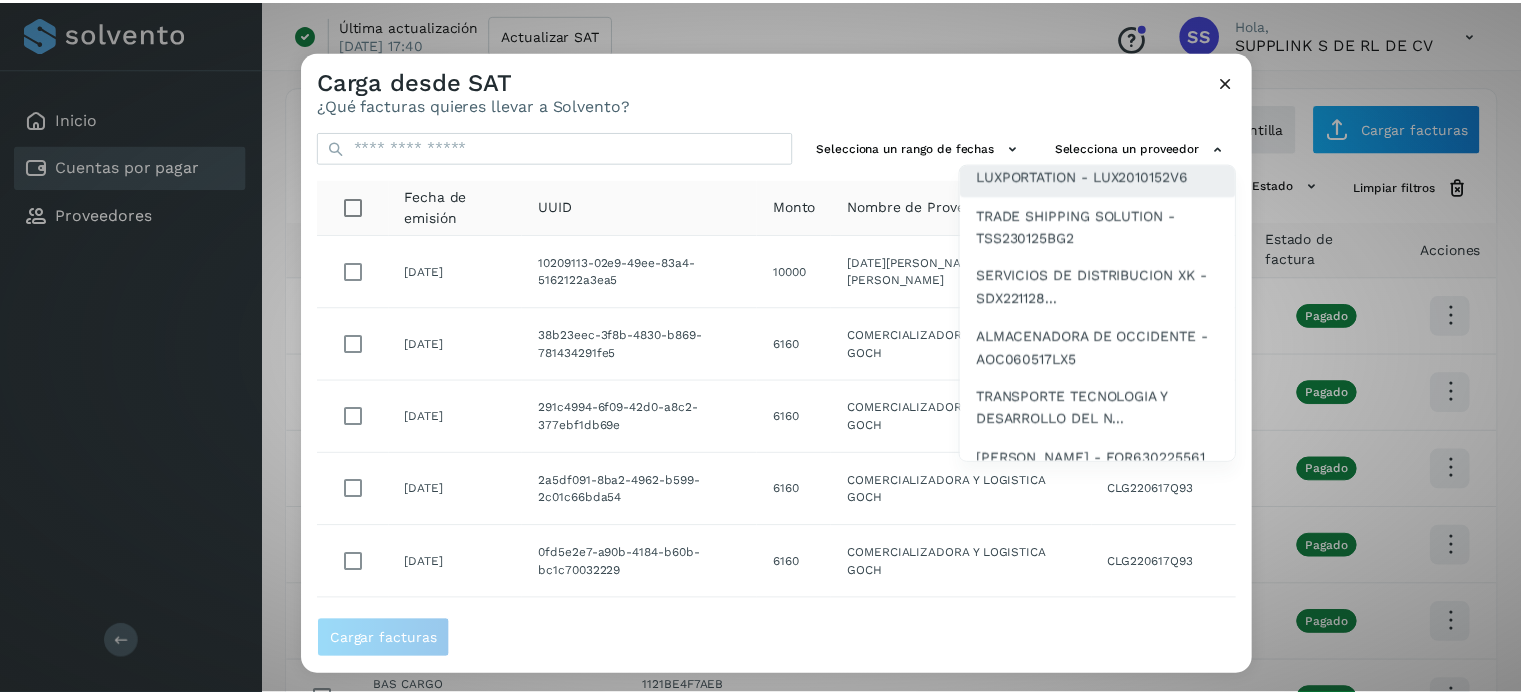 scroll, scrollTop: 0, scrollLeft: 0, axis: both 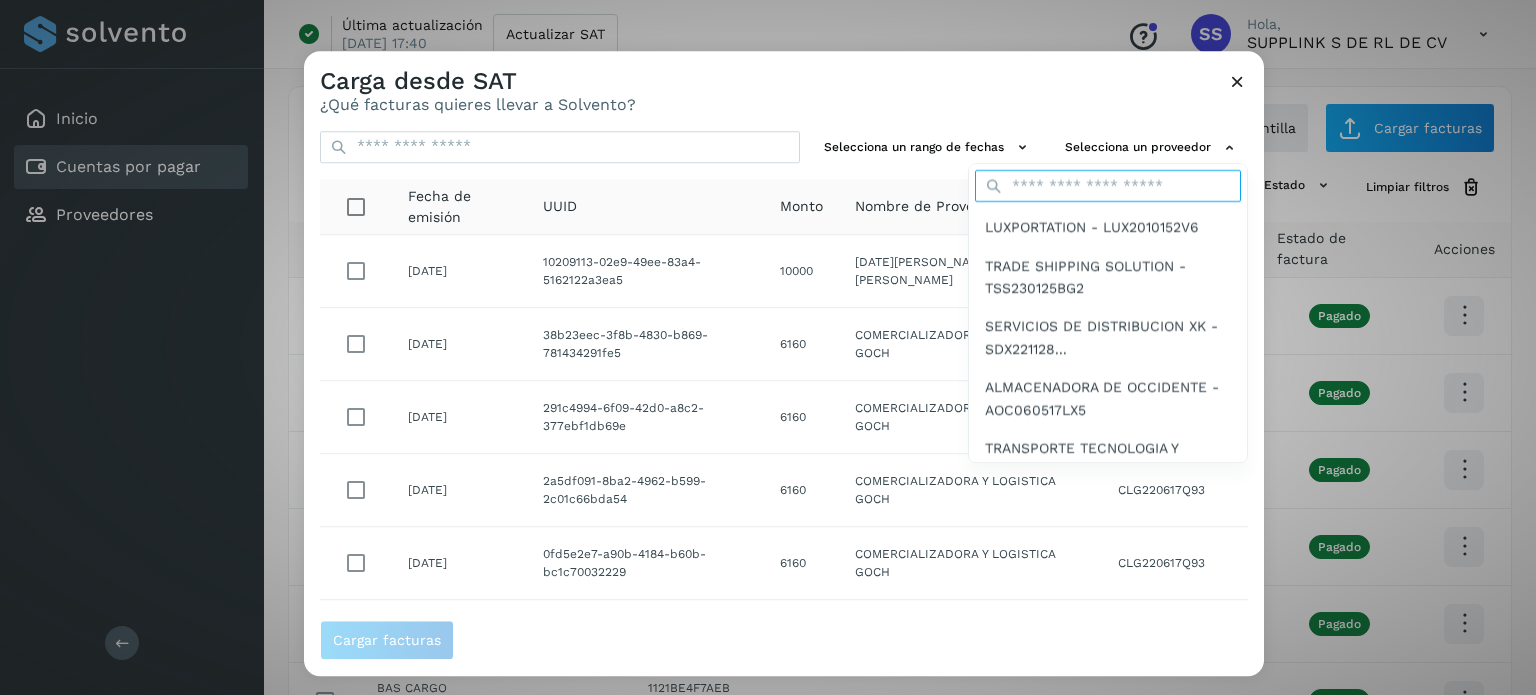 click at bounding box center (1108, 187) 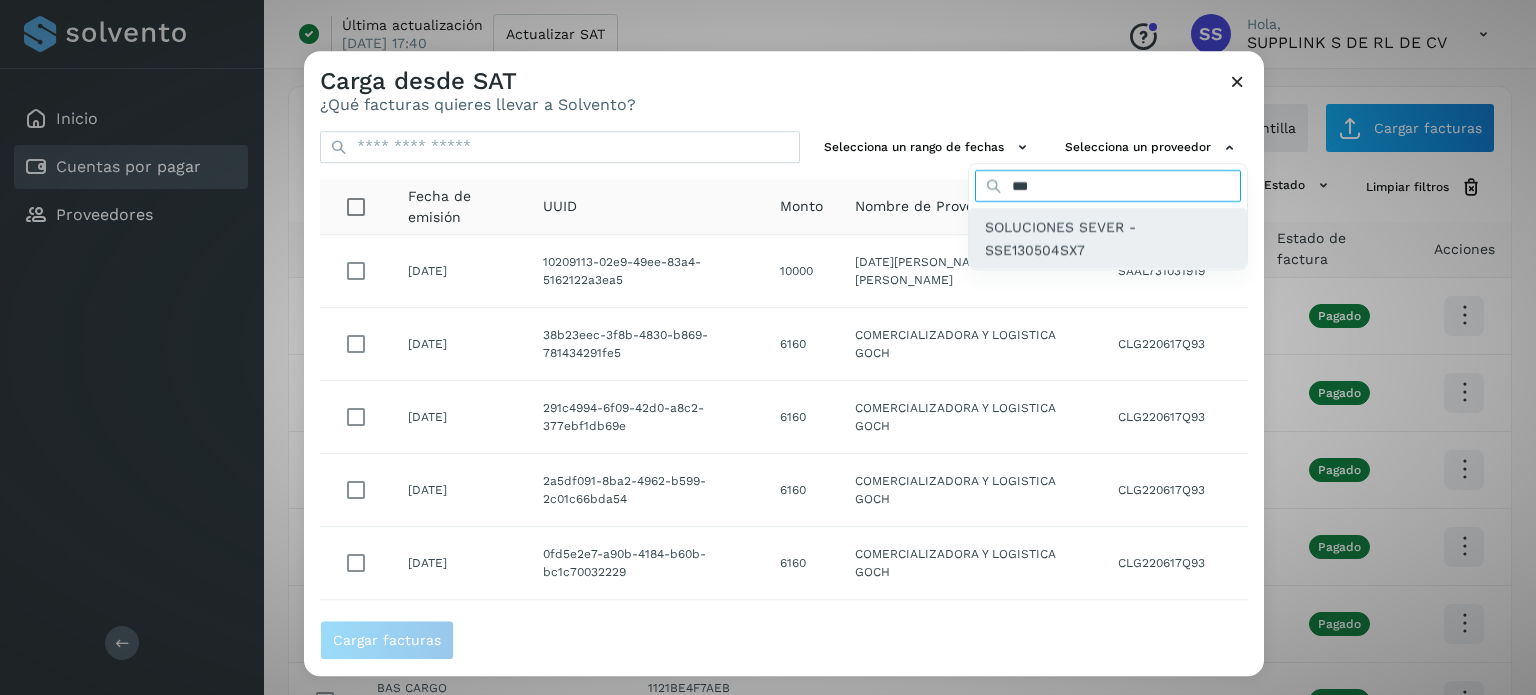 type on "***" 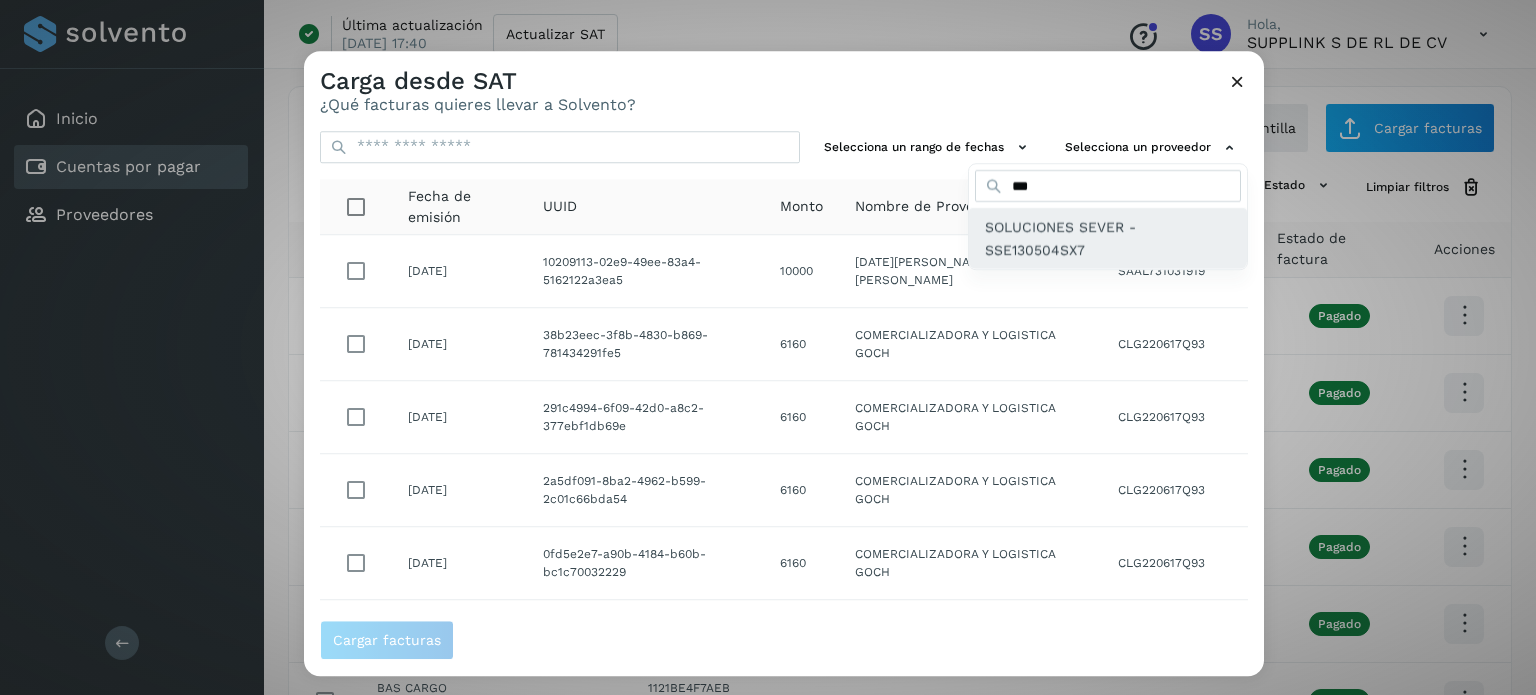 click on "SOLUCIONES SEVER - SSE130504SX7" at bounding box center [1108, 239] 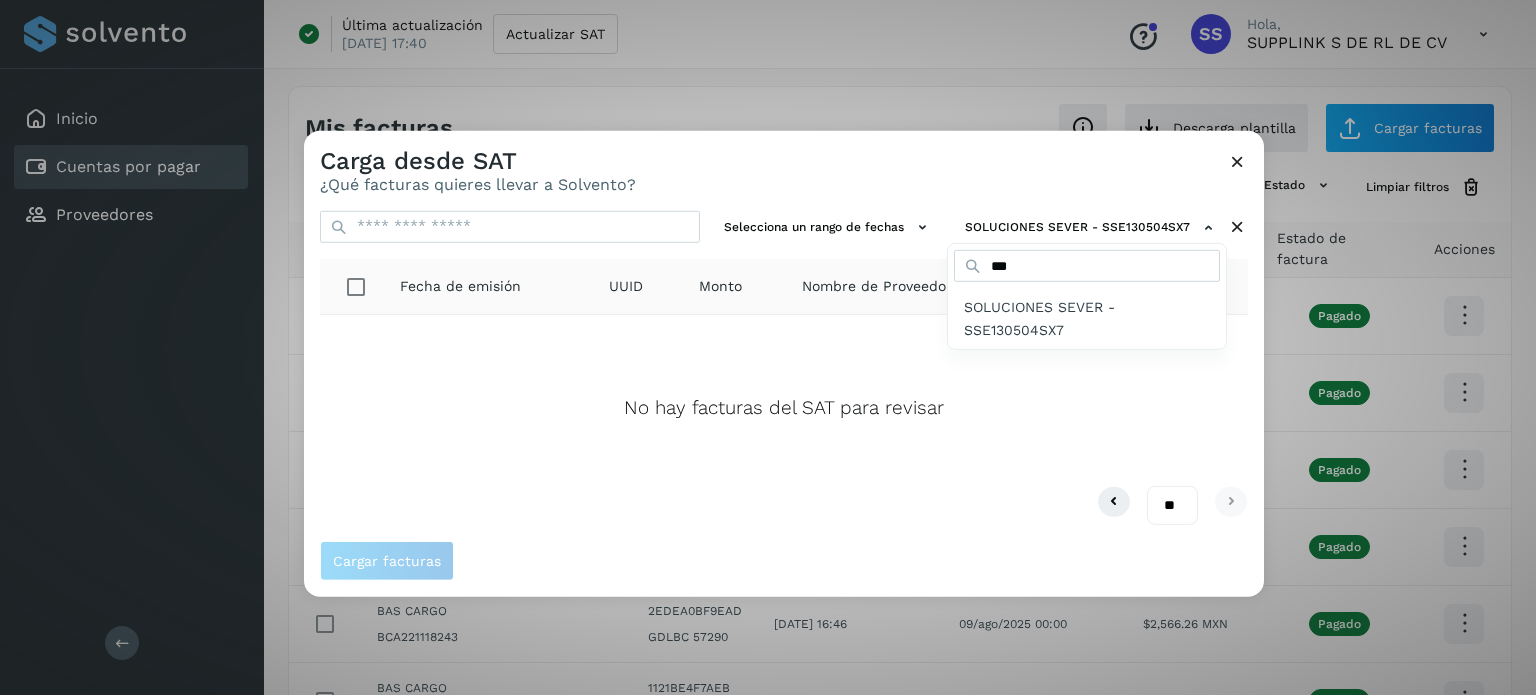 click at bounding box center (1072, 477) 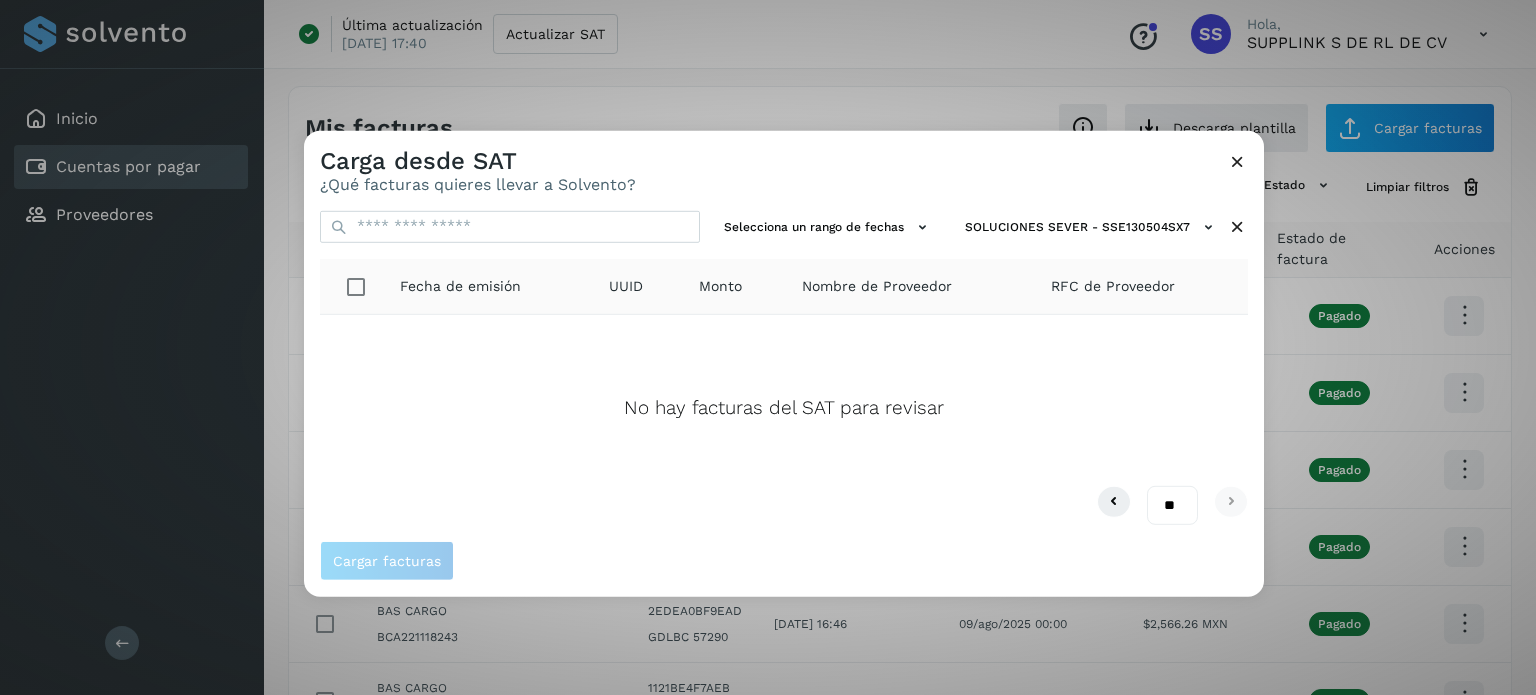 click at bounding box center [1237, 160] 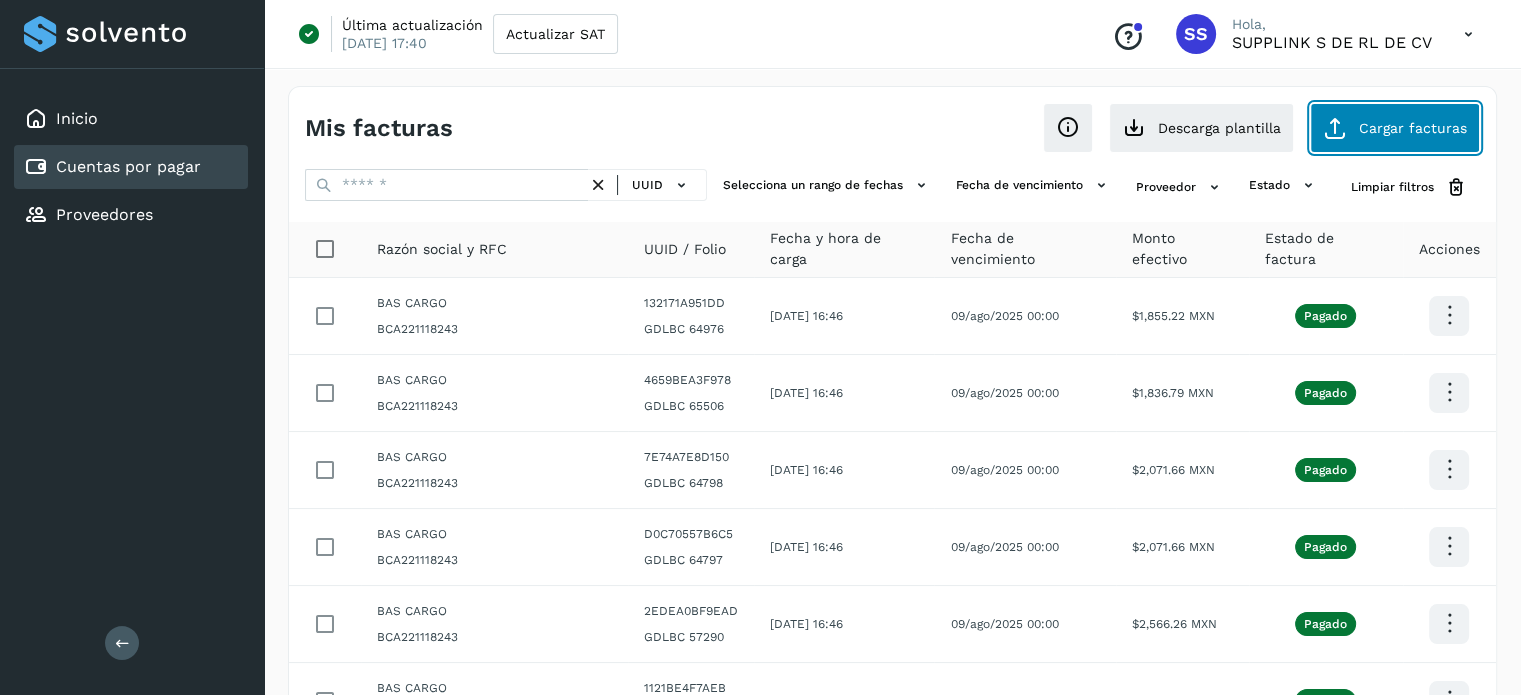 click on "Cargar facturas" 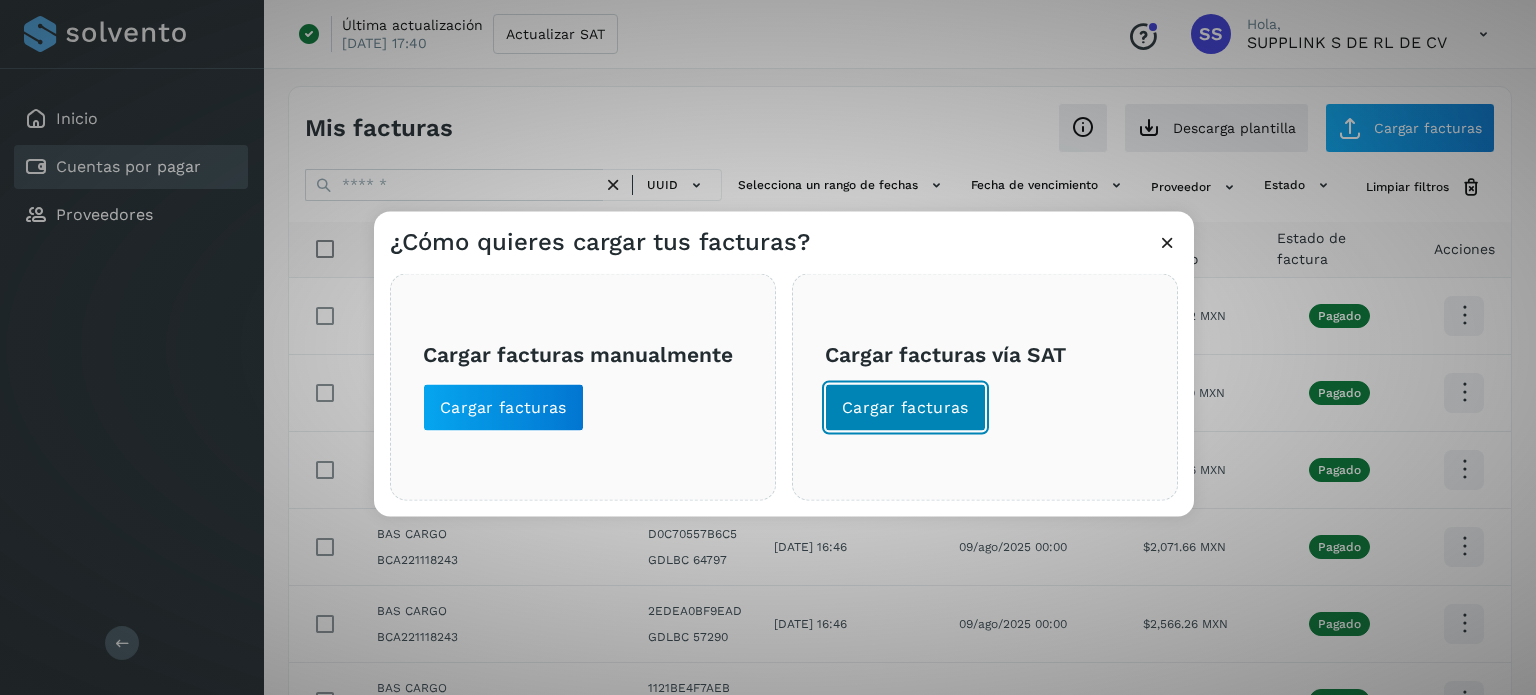 click on "Cargar facturas" 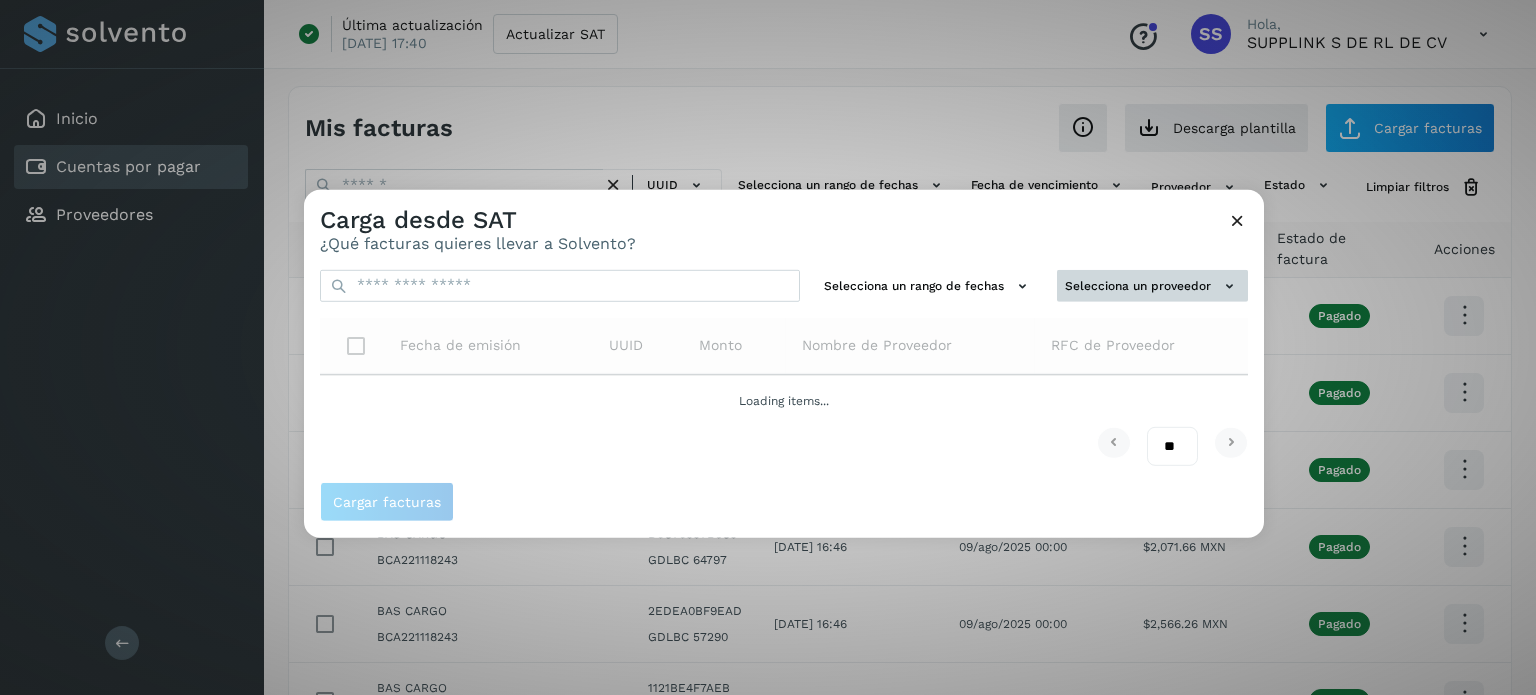 click on "Selecciona un proveedor" at bounding box center [1152, 285] 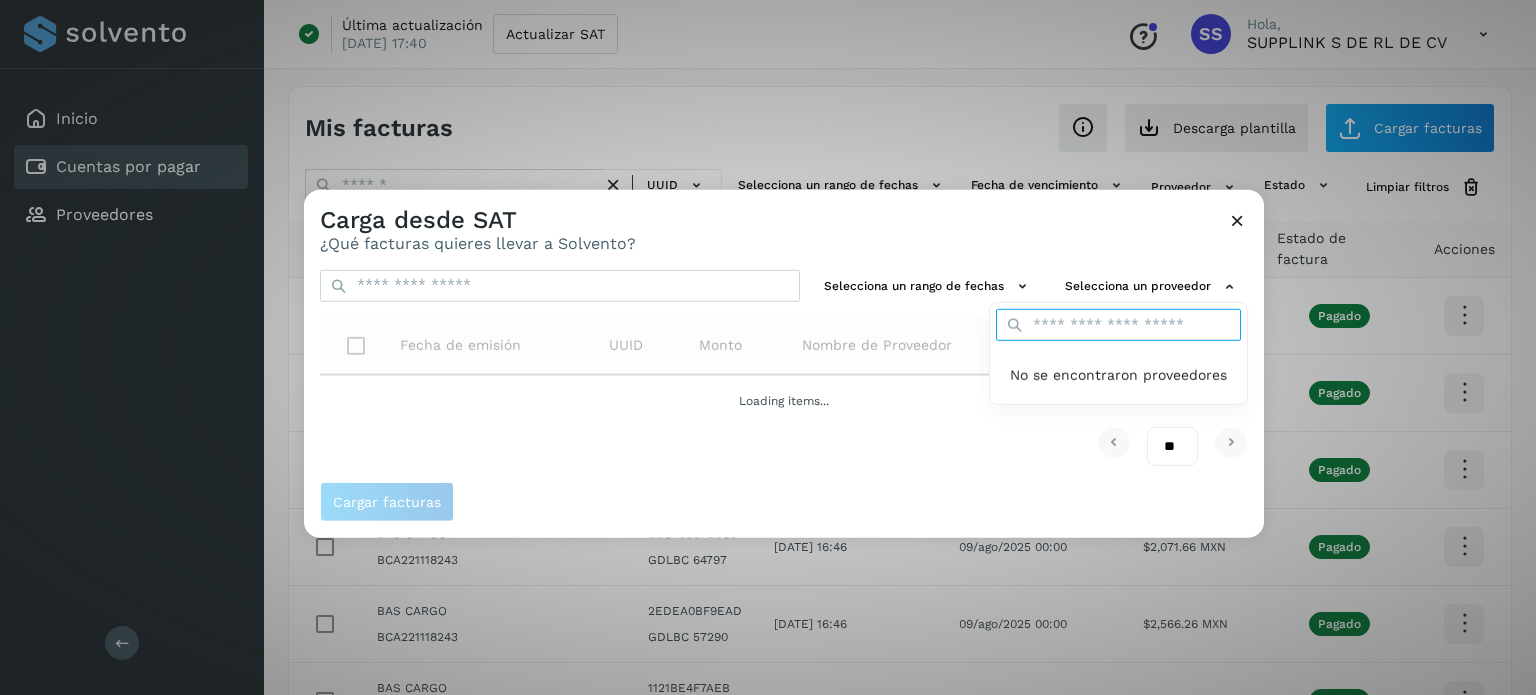 click at bounding box center [1118, 325] 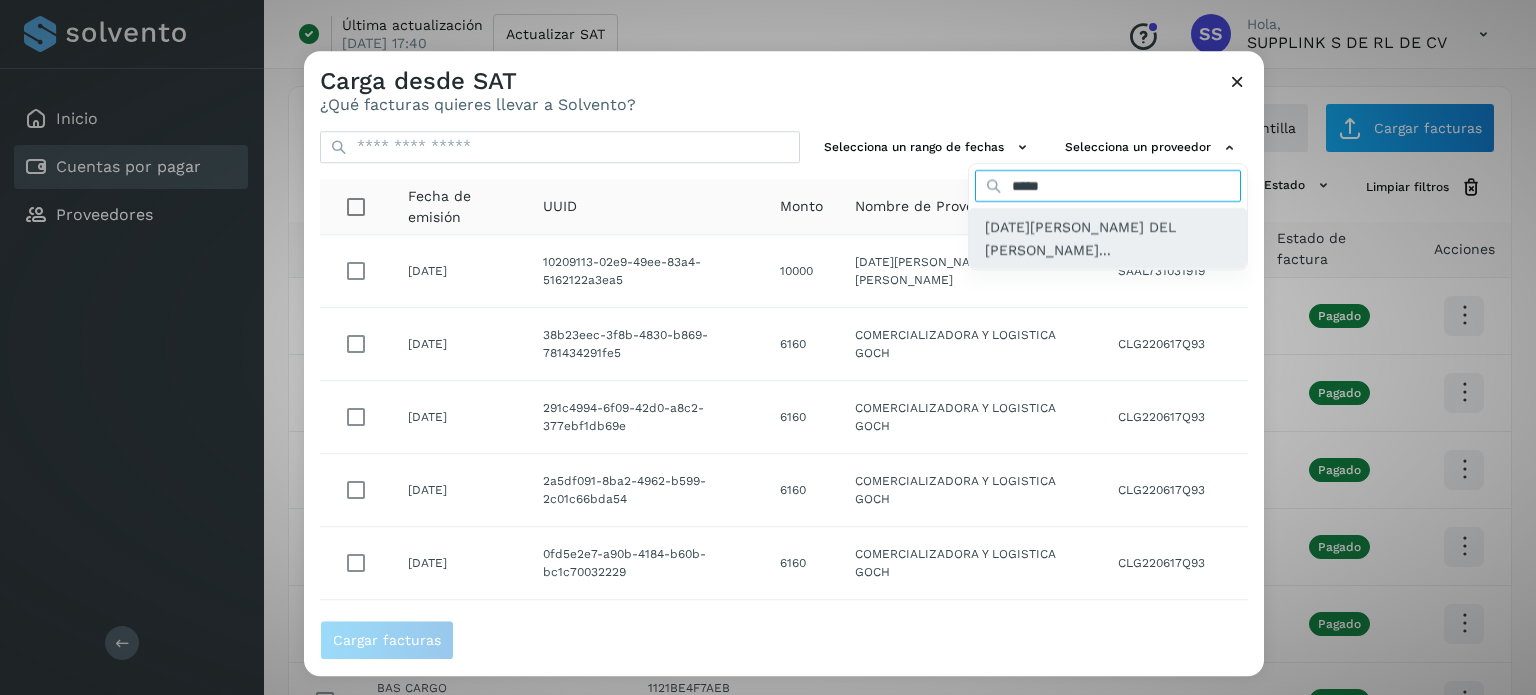 type on "*****" 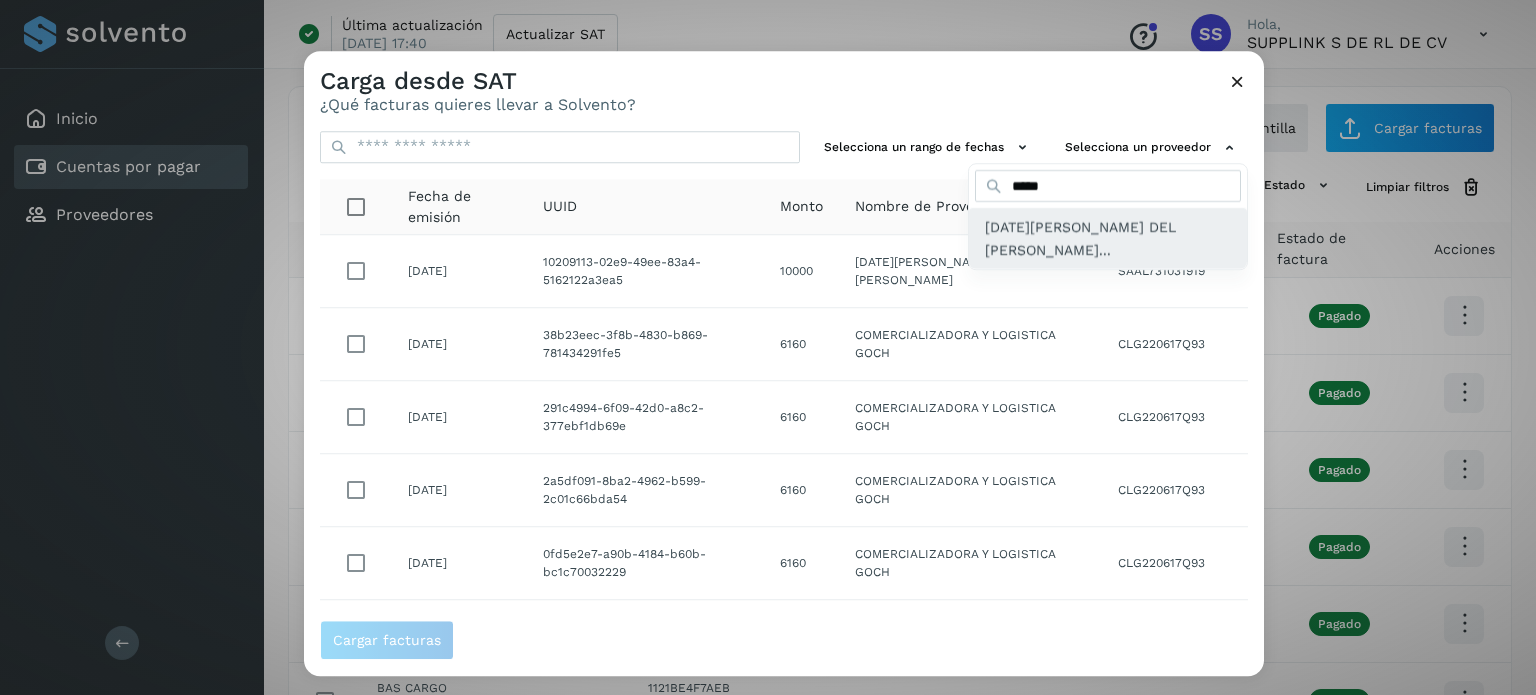 click on "[DATE][PERSON_NAME] DEL [PERSON_NAME]..." at bounding box center (1108, 239) 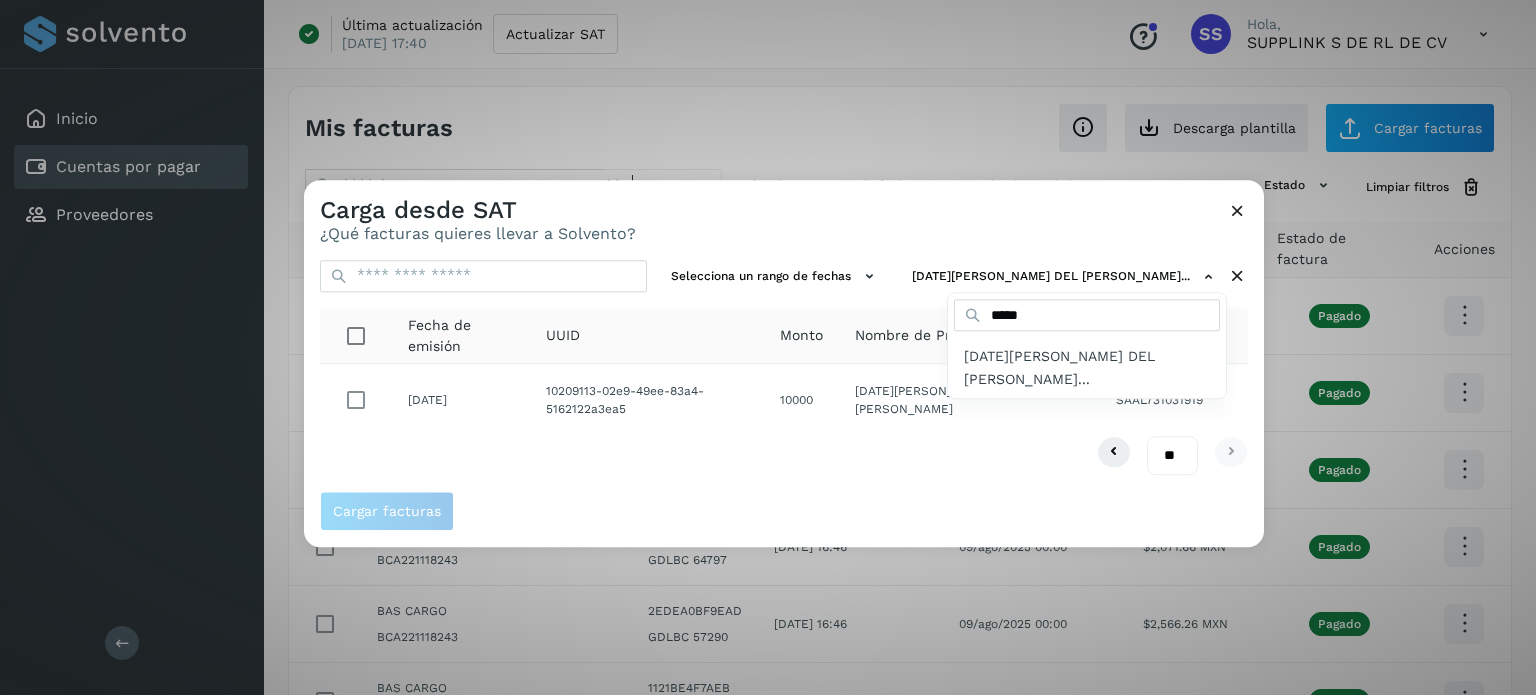 click at bounding box center (1072, 527) 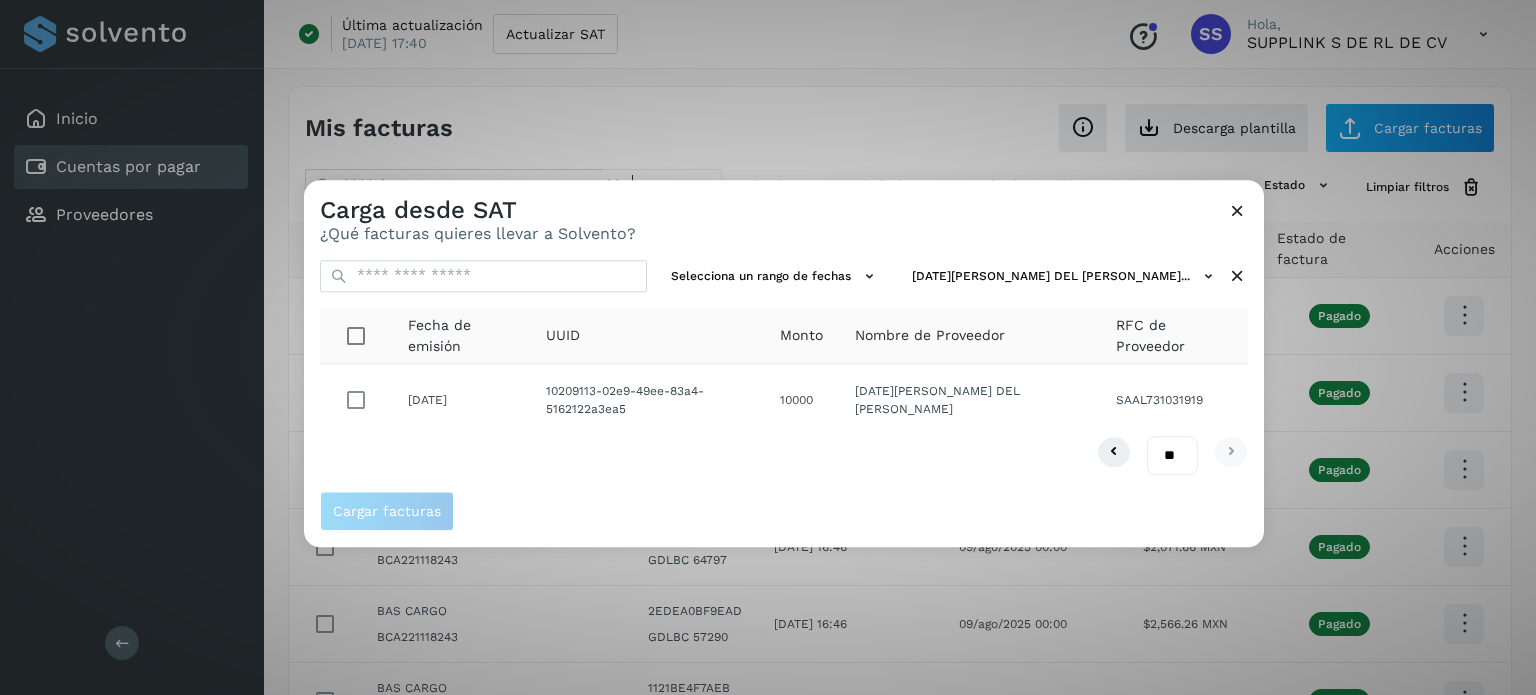 click at bounding box center (1237, 210) 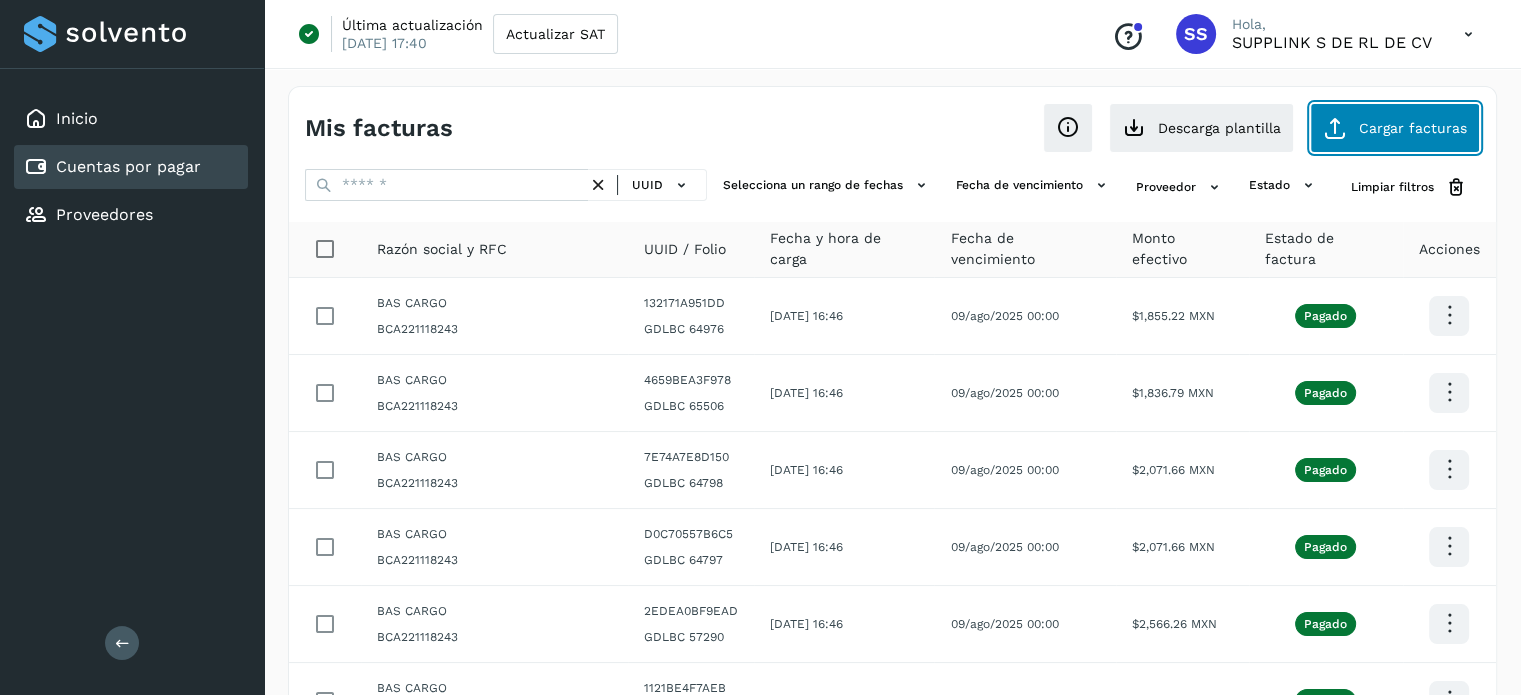 click on "Cargar facturas" 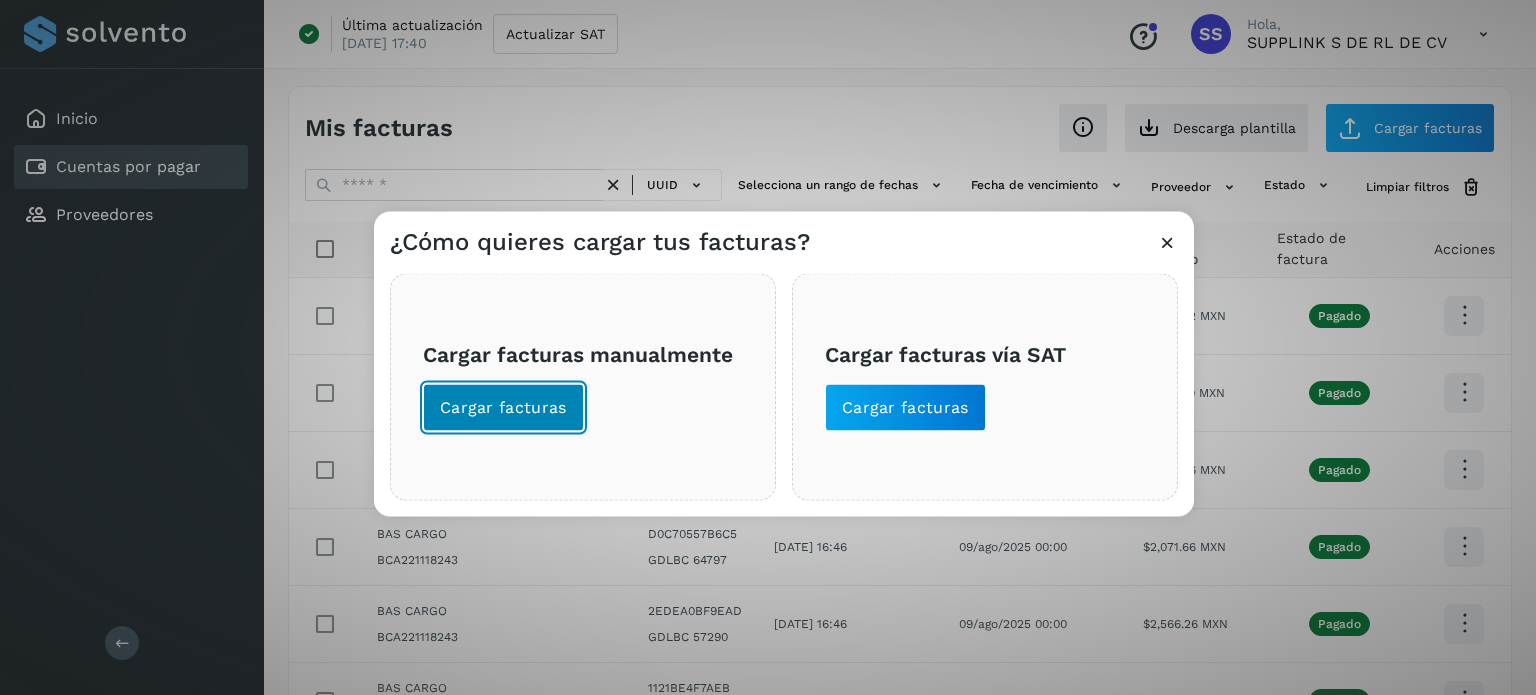 click on "Cargar facturas" 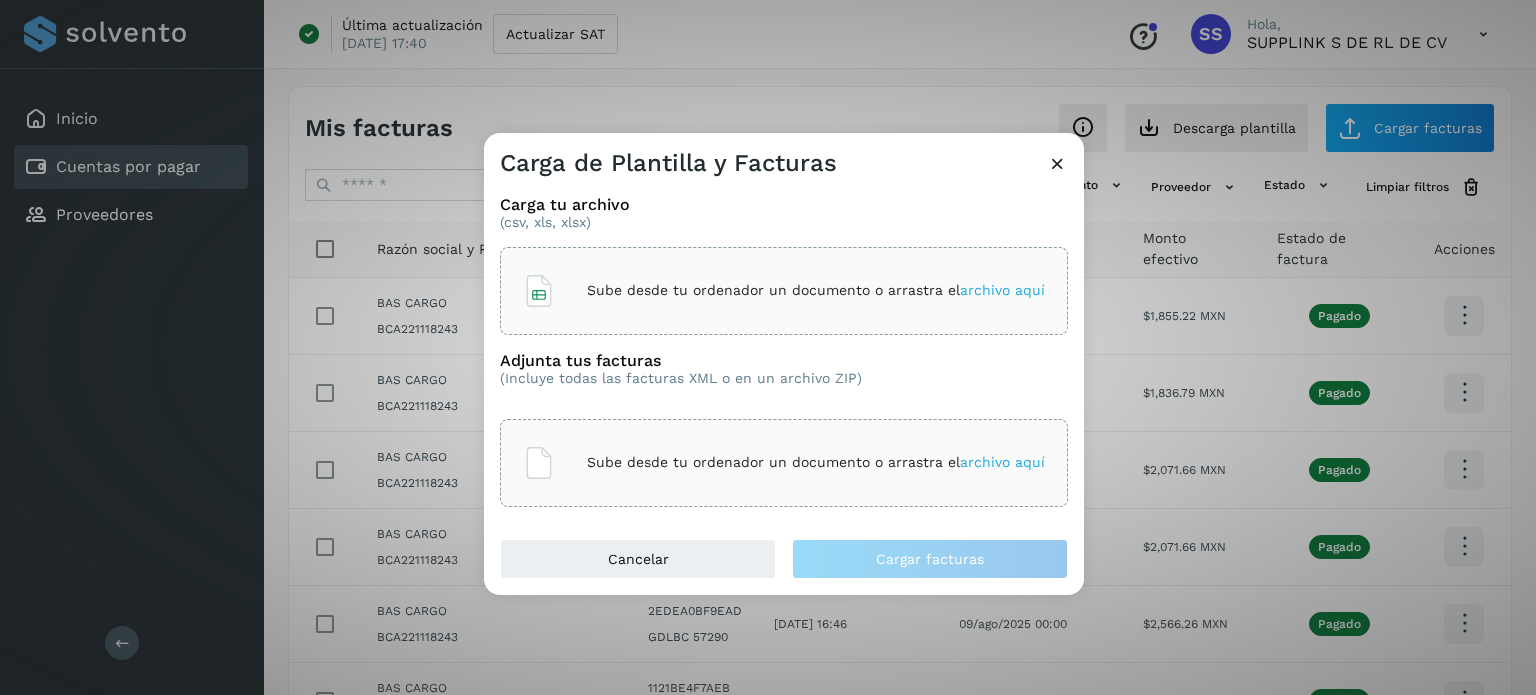click on "Sube desde tu ordenador un documento o arrastra el  archivo aquí" at bounding box center [784, 291] 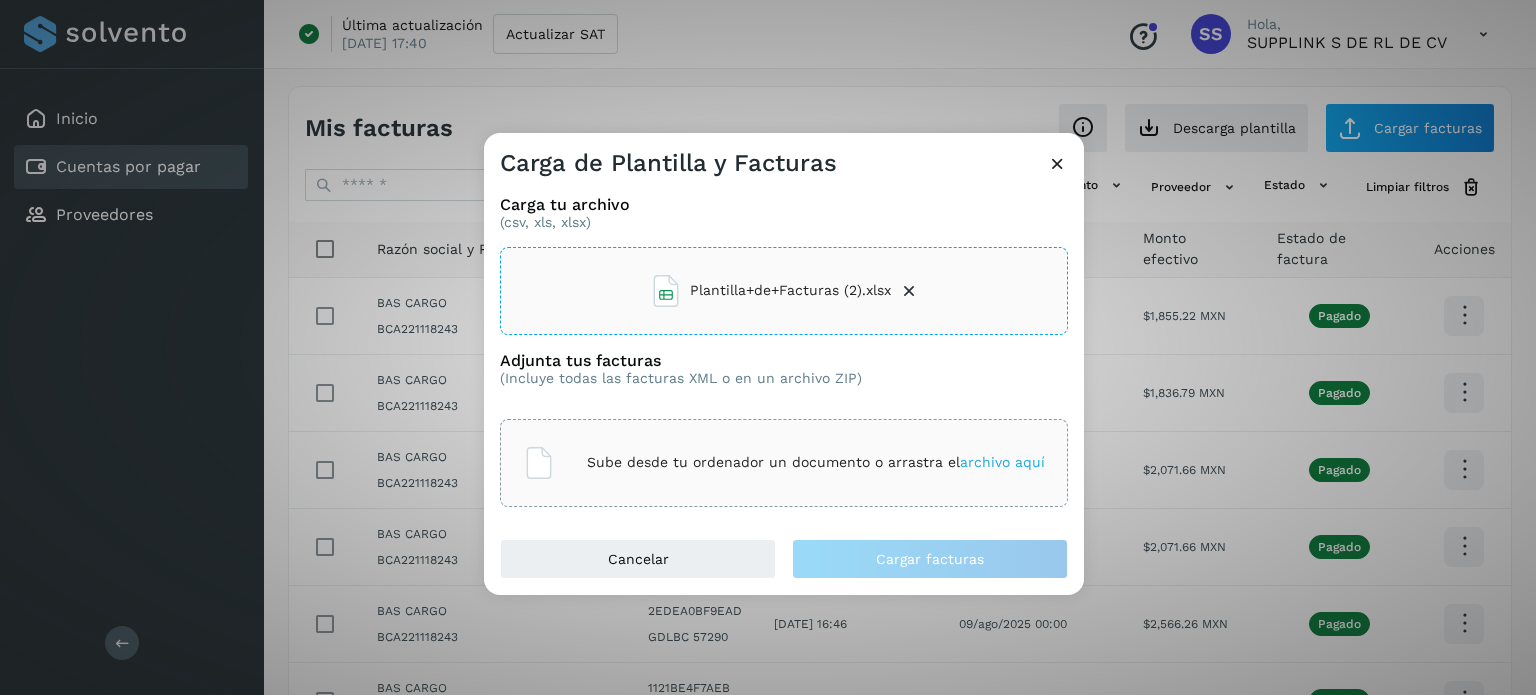 click on "archivo aquí" at bounding box center [1002, 462] 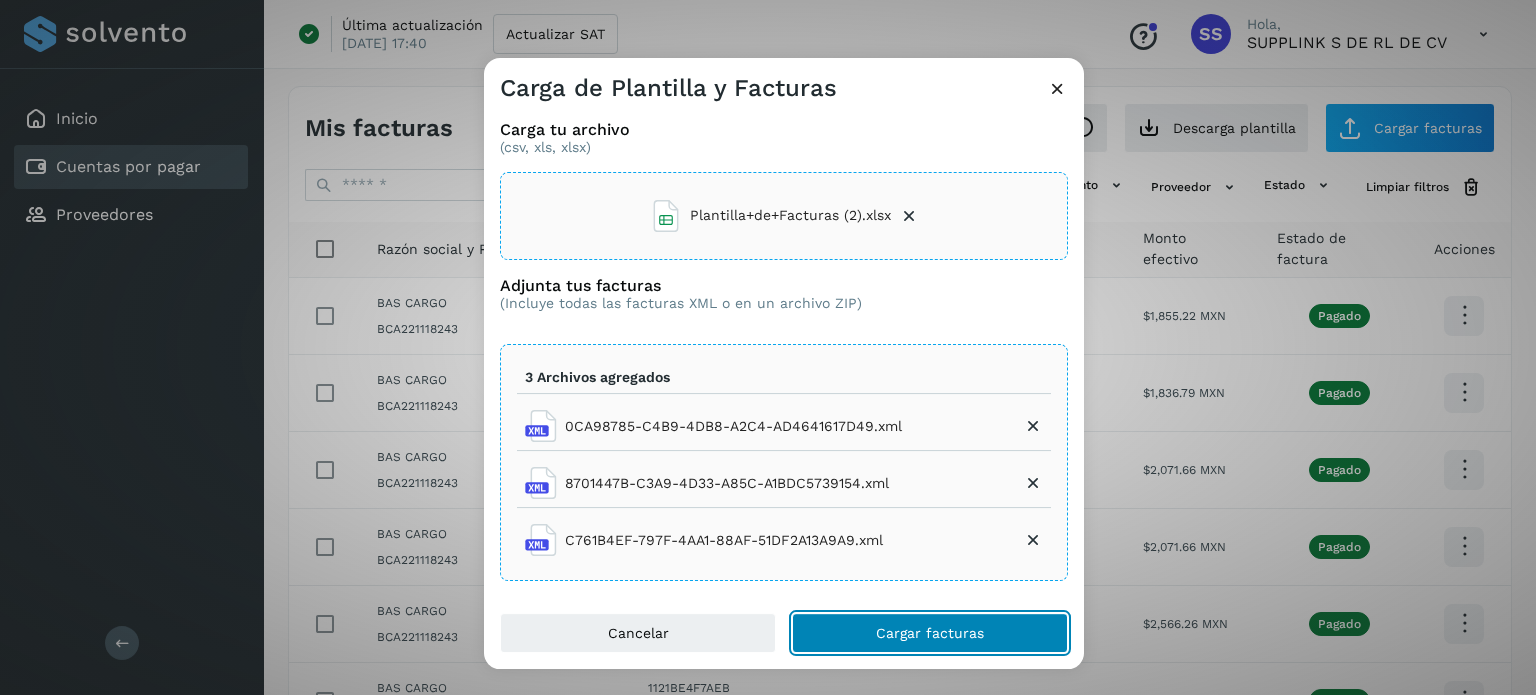 click on "Cargar facturas" 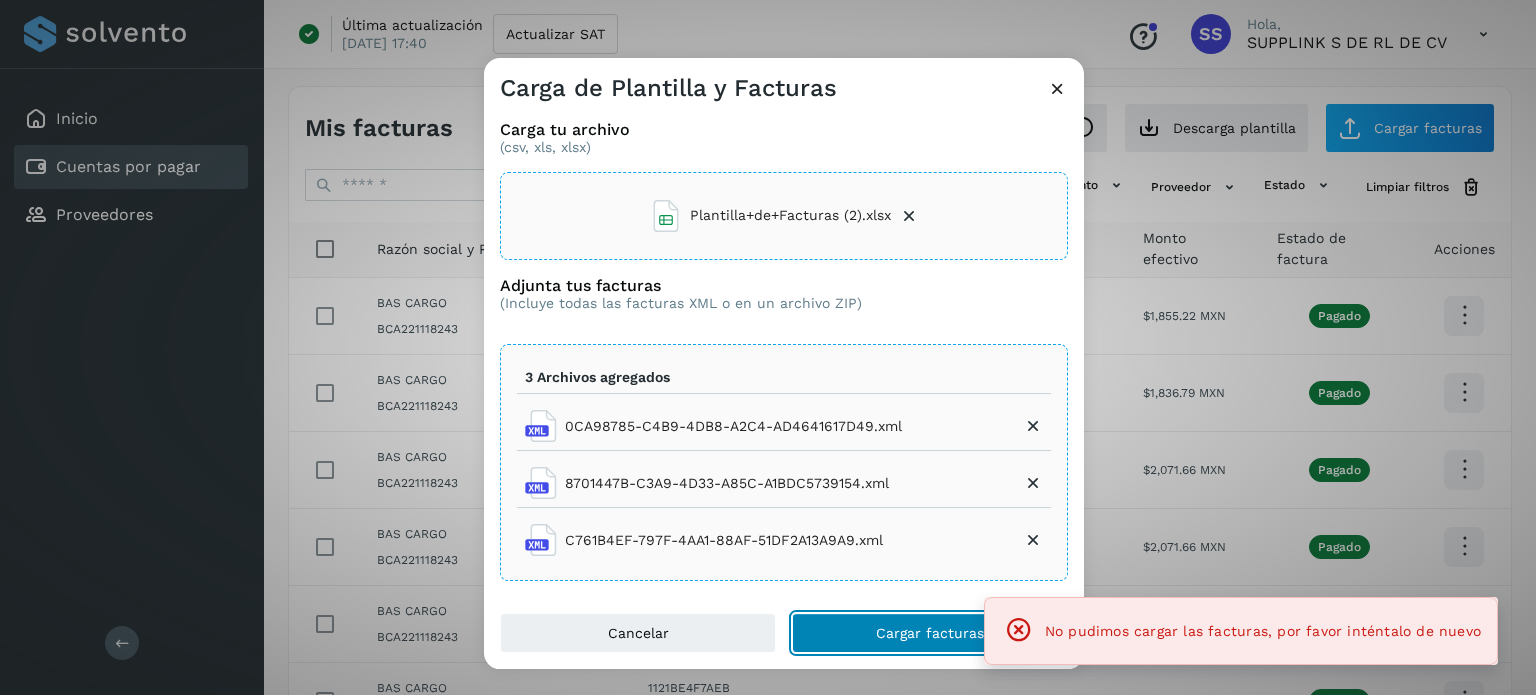 click on "Cargar facturas" 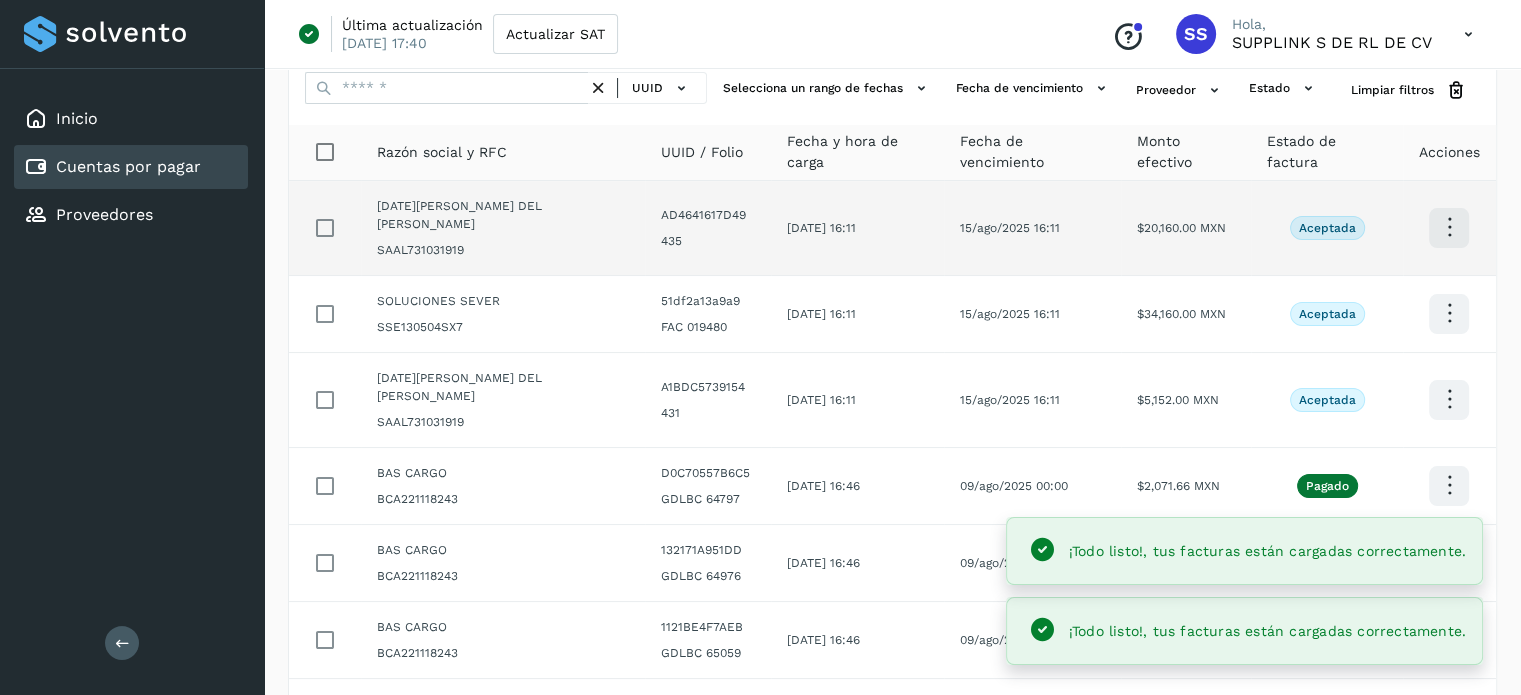 scroll, scrollTop: 100, scrollLeft: 0, axis: vertical 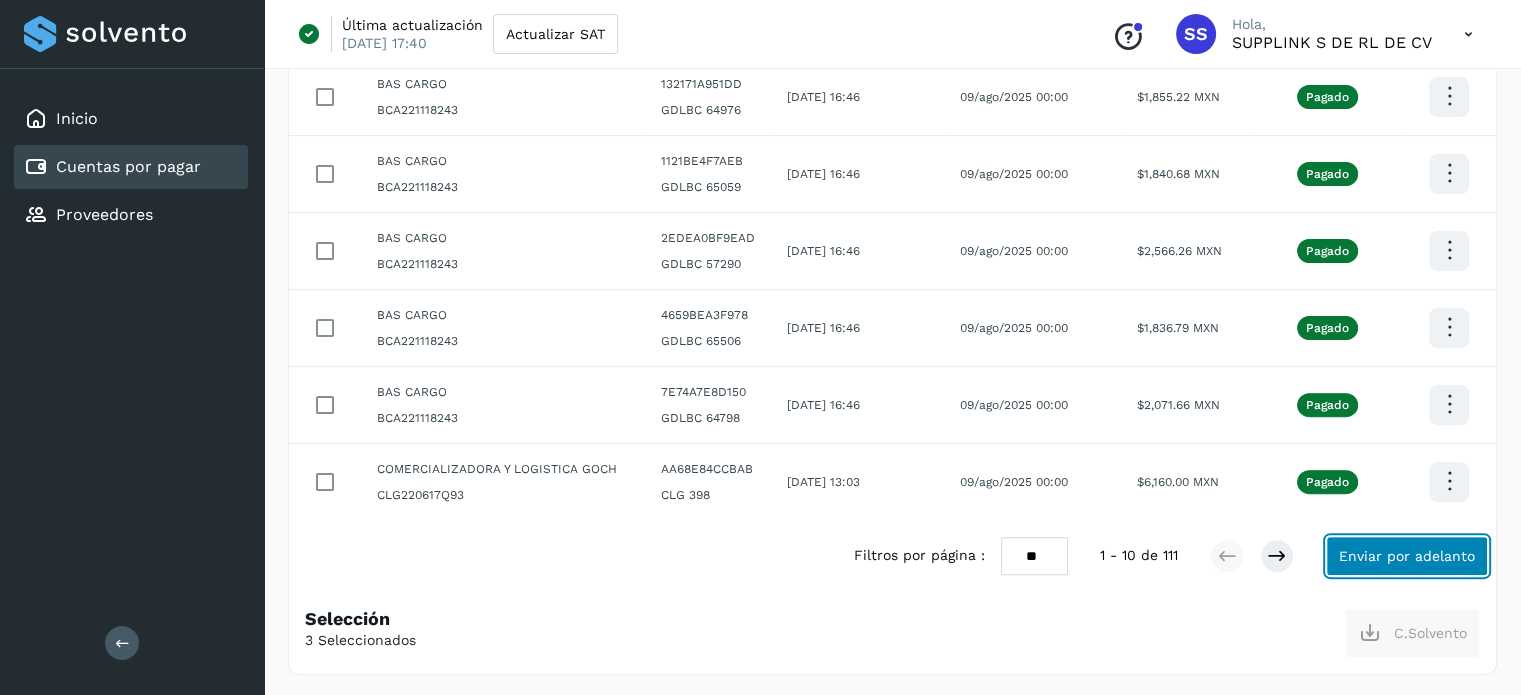 click on "Enviar por adelanto" 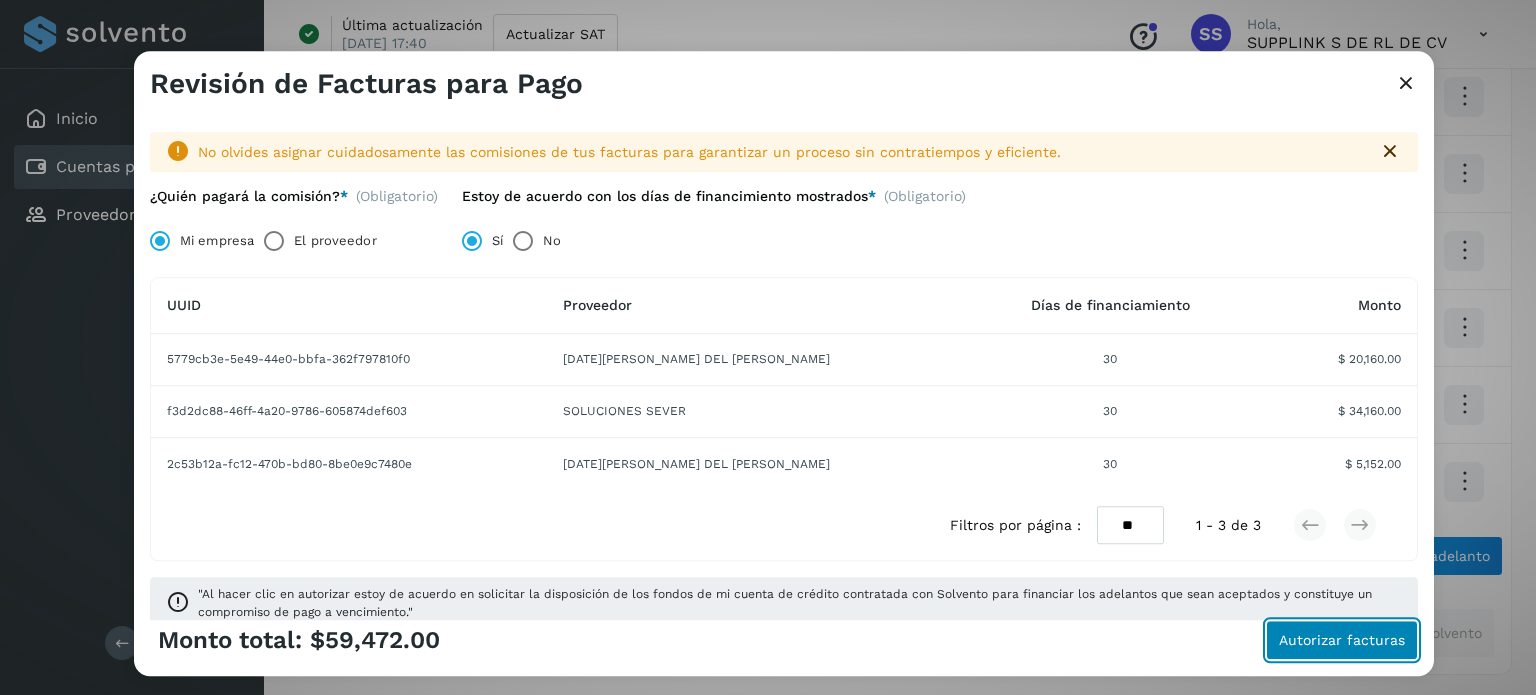 click on "Autorizar facturas" at bounding box center [1342, 640] 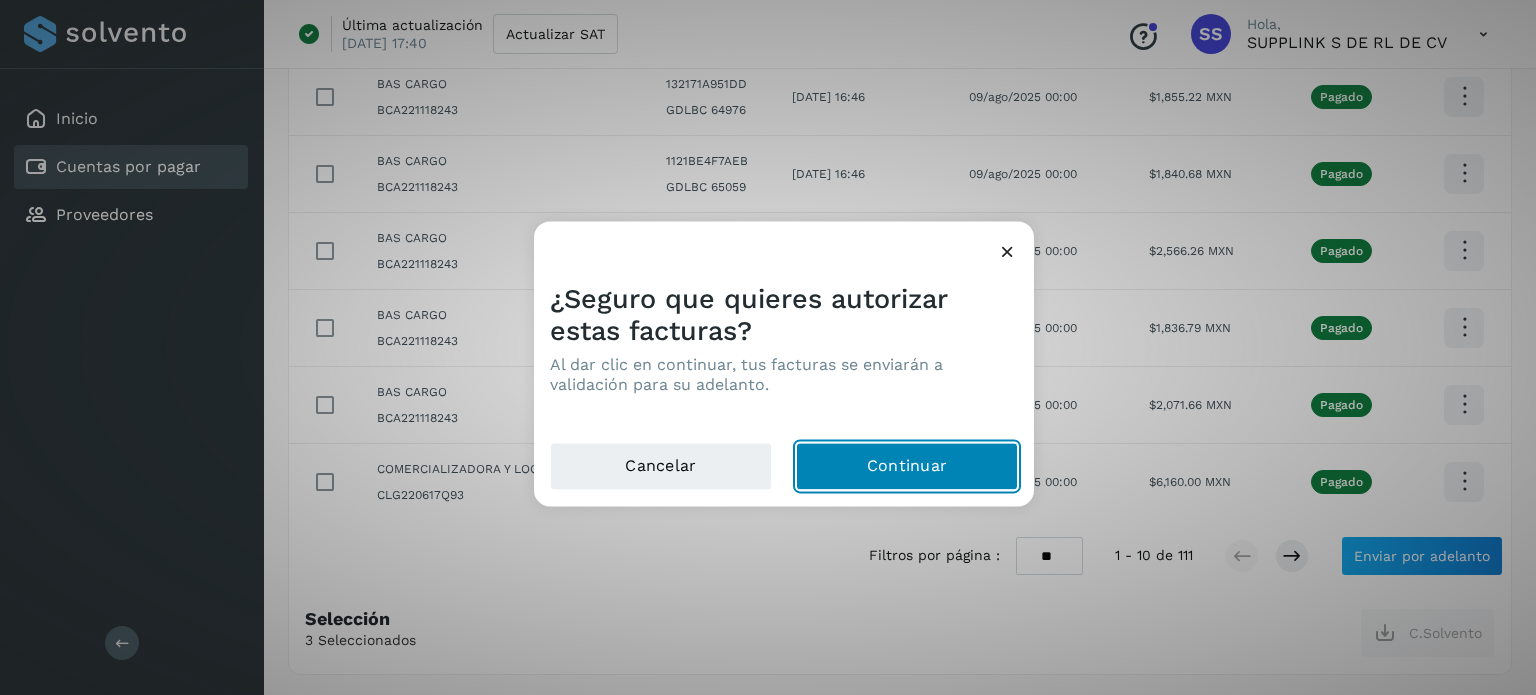 click on "Continuar" 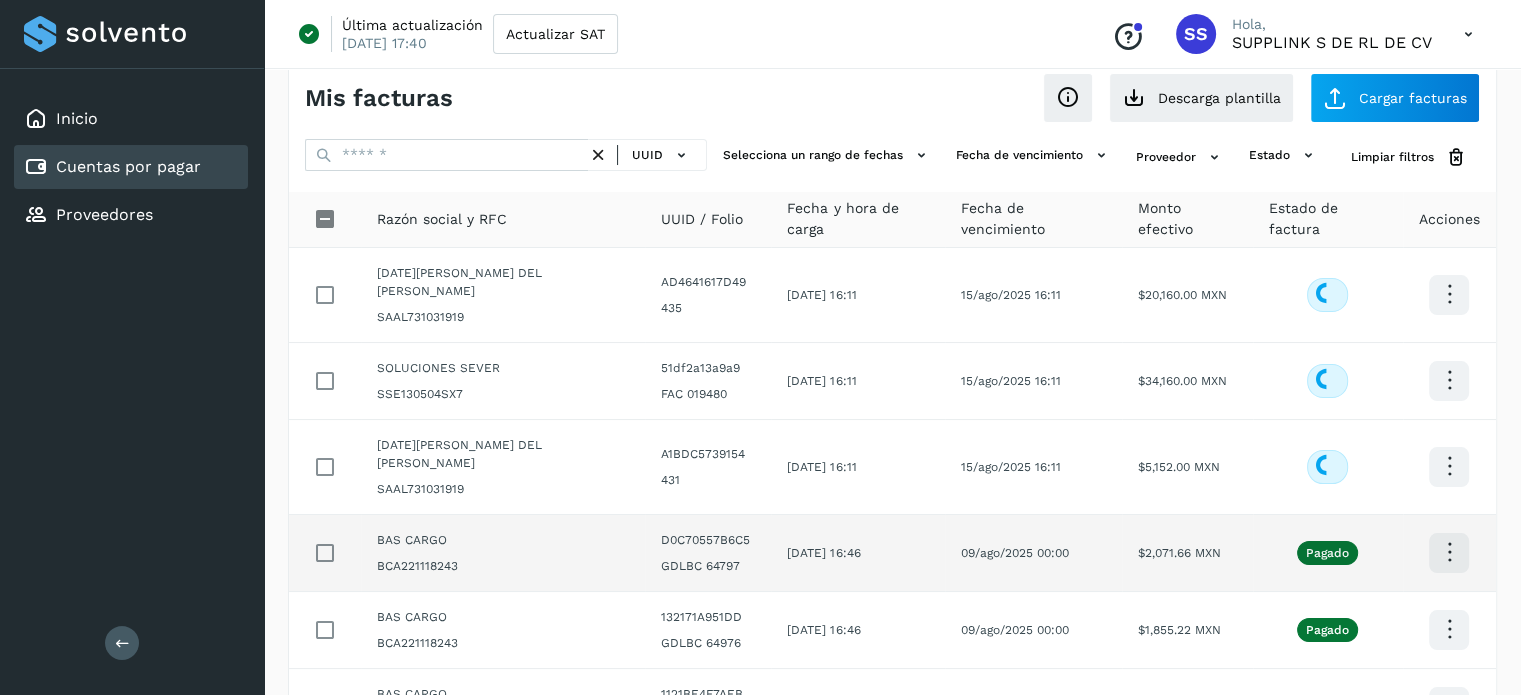 scroll, scrollTop: 0, scrollLeft: 0, axis: both 